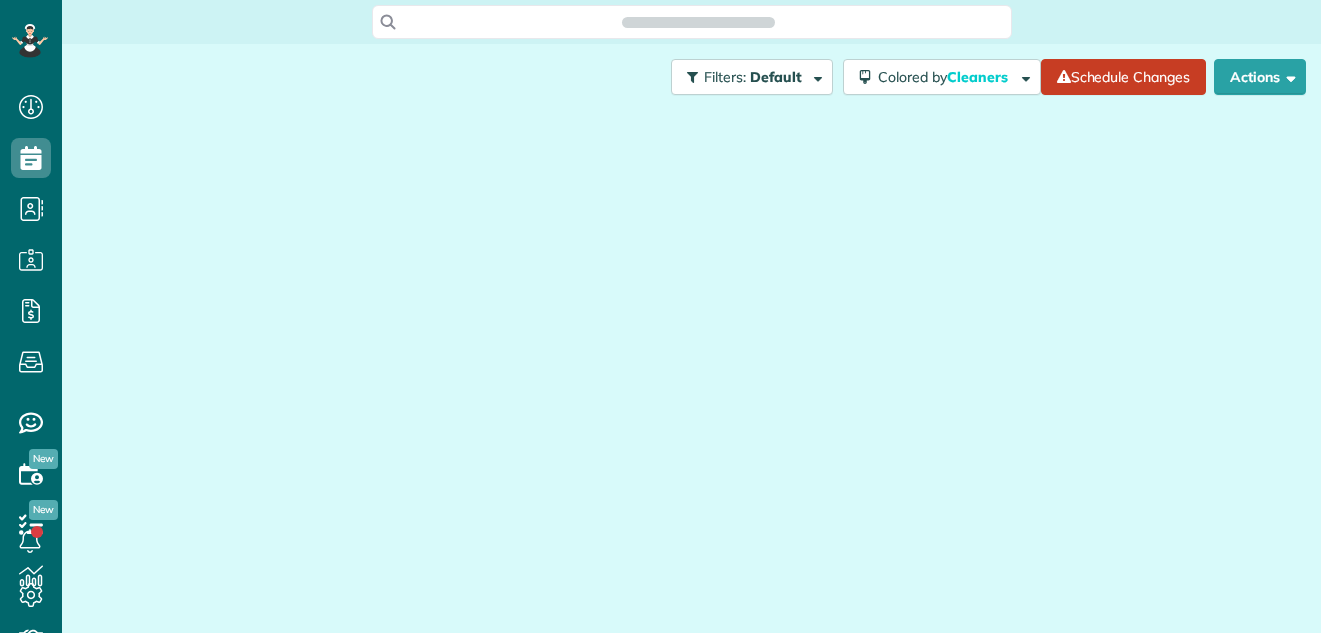 scroll, scrollTop: 0, scrollLeft: 0, axis: both 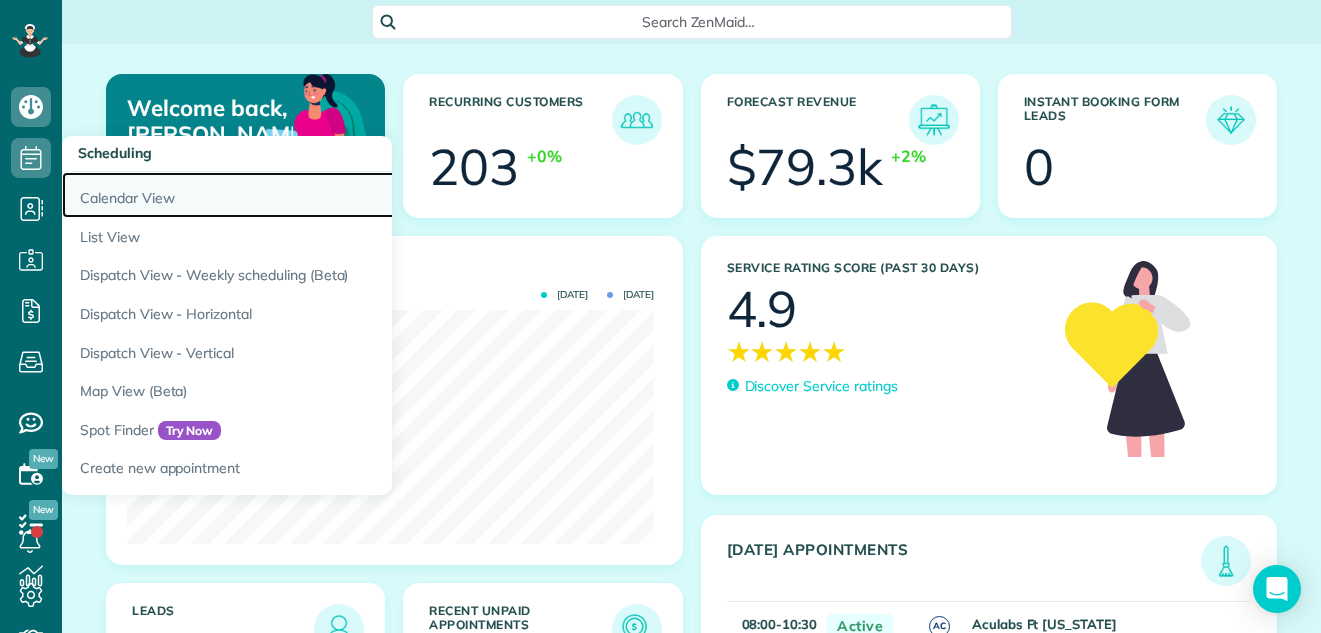 click on "Calendar View" at bounding box center (312, 195) 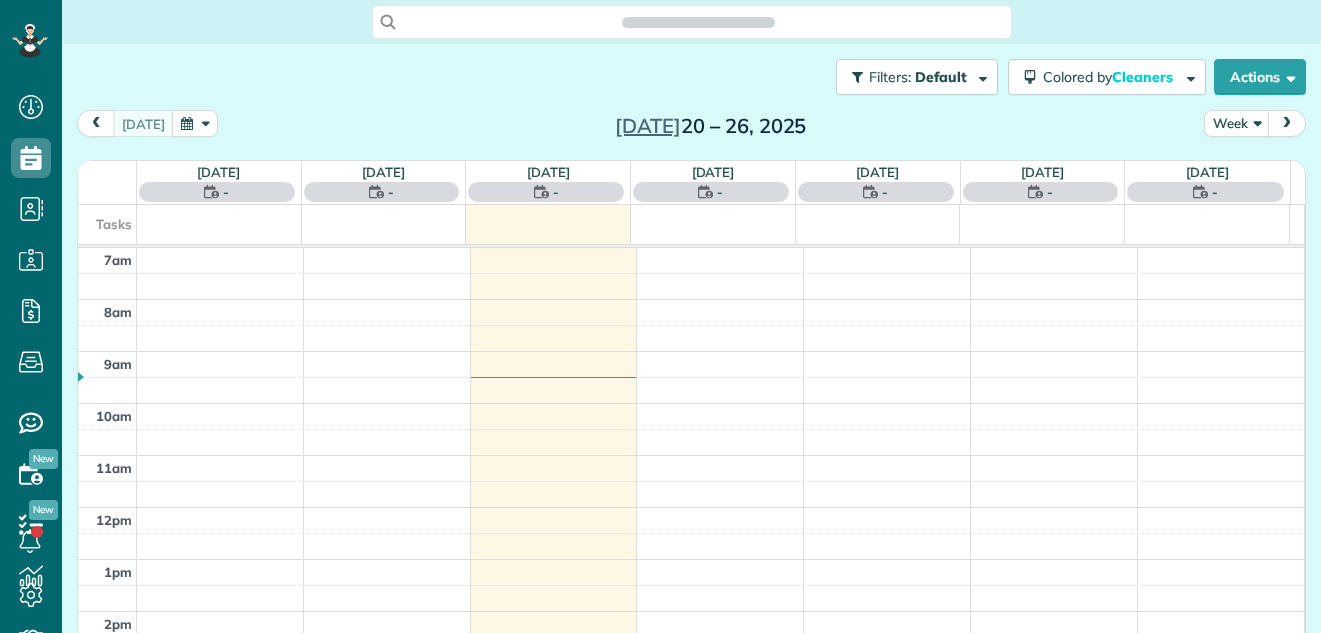 scroll, scrollTop: 0, scrollLeft: 0, axis: both 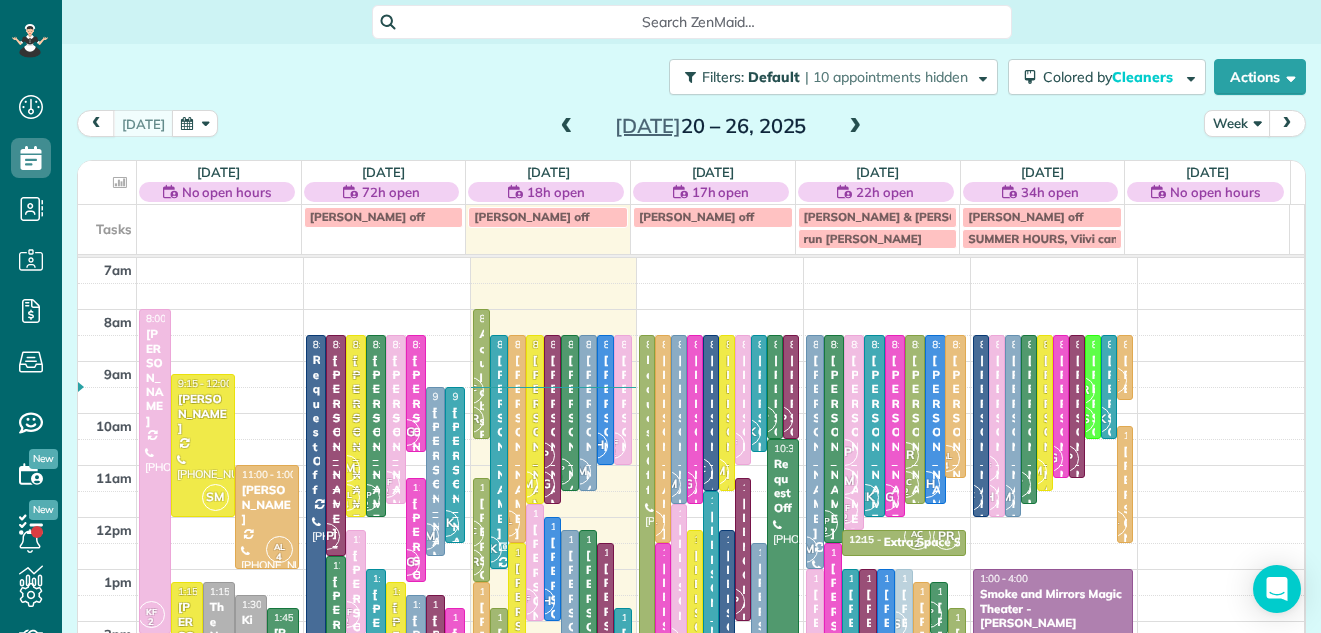 click on "Week" at bounding box center [1237, 123] 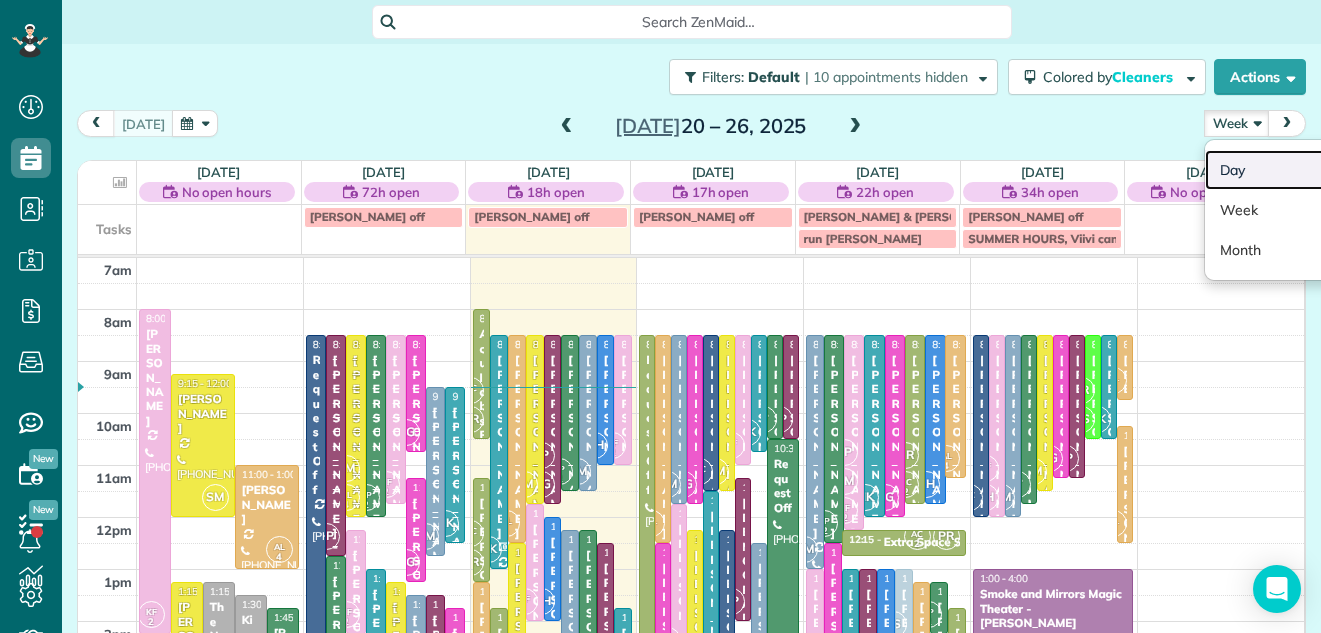 click on "Day" at bounding box center [1284, 170] 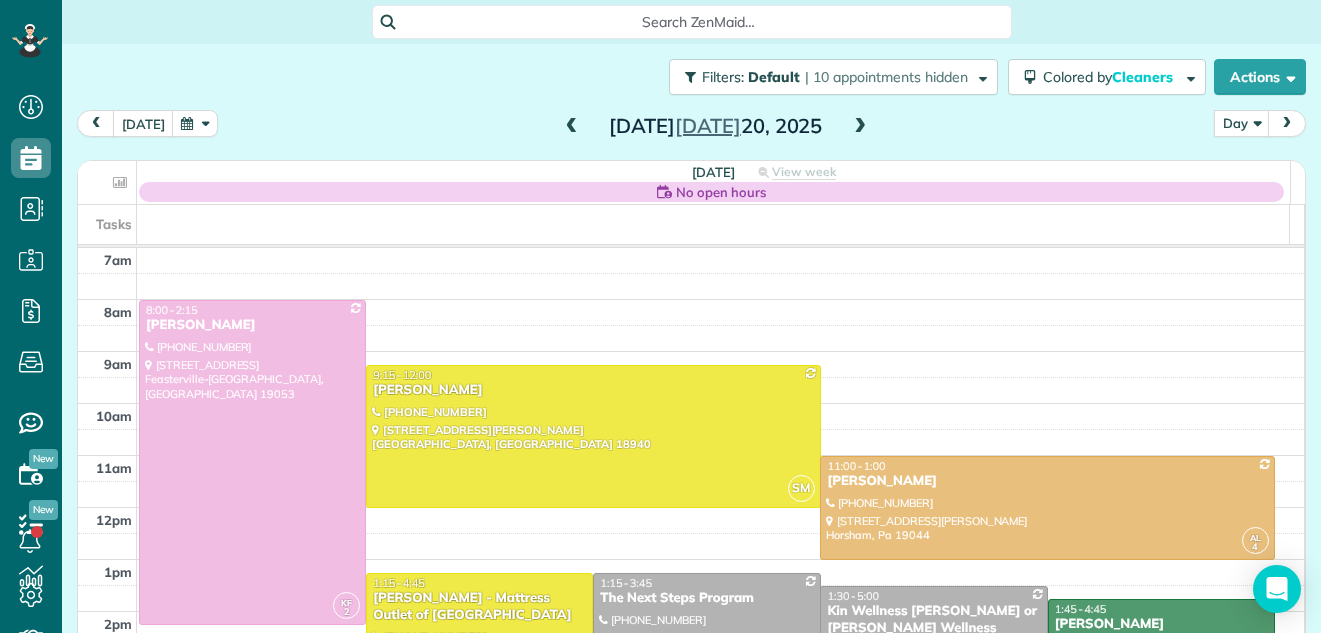 click at bounding box center (860, 127) 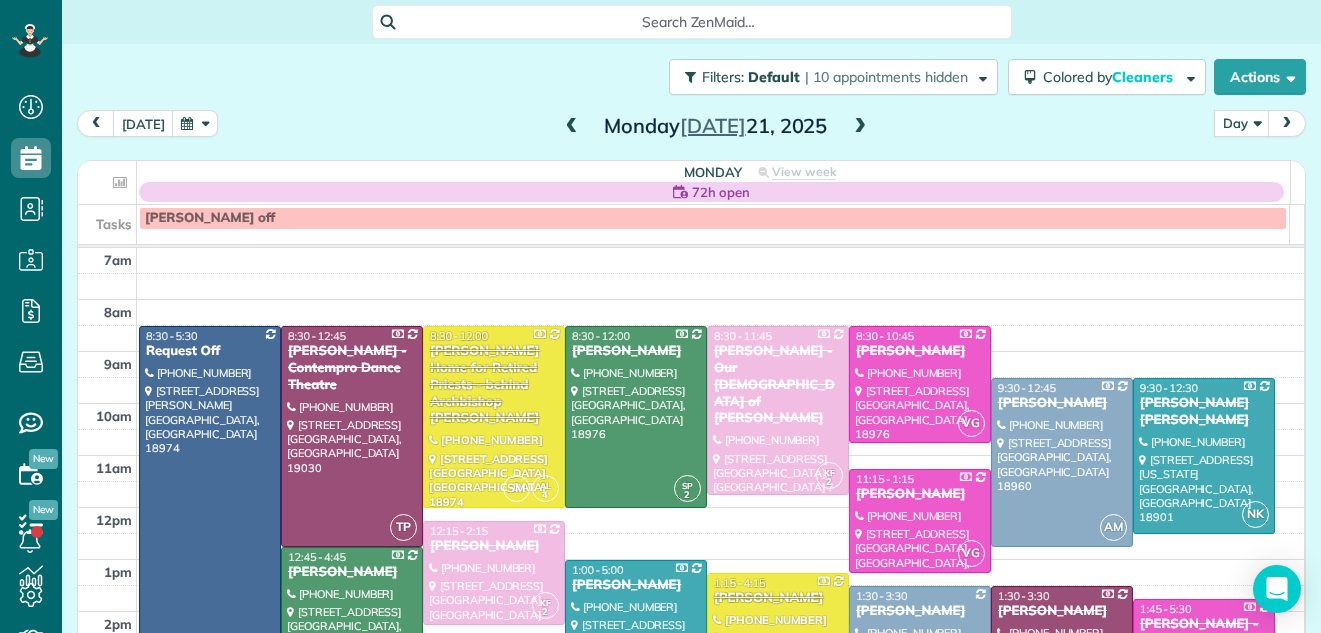 click at bounding box center (860, 127) 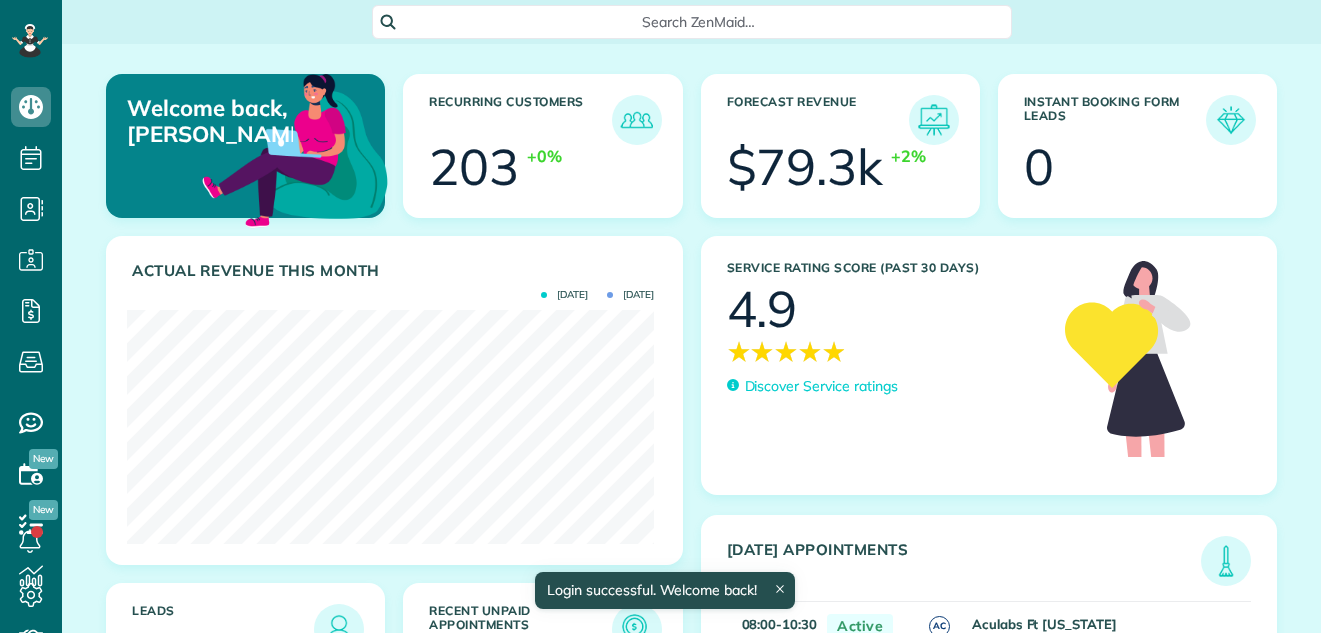 scroll, scrollTop: 0, scrollLeft: 0, axis: both 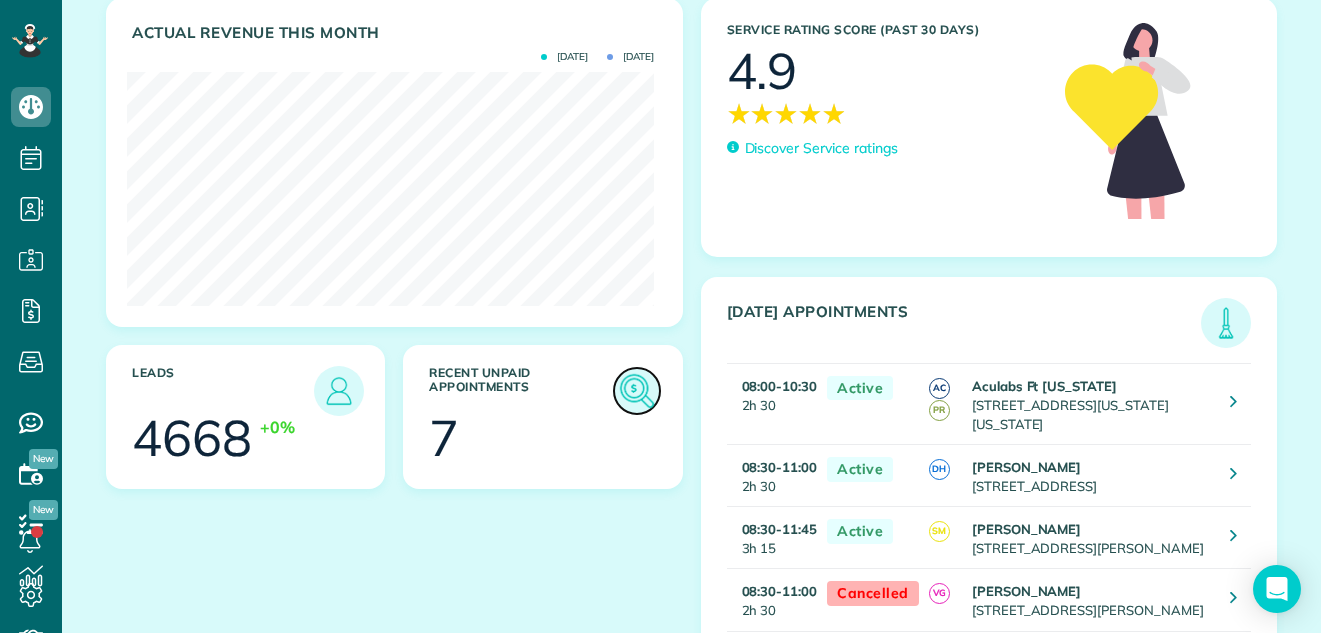 click at bounding box center [637, 391] 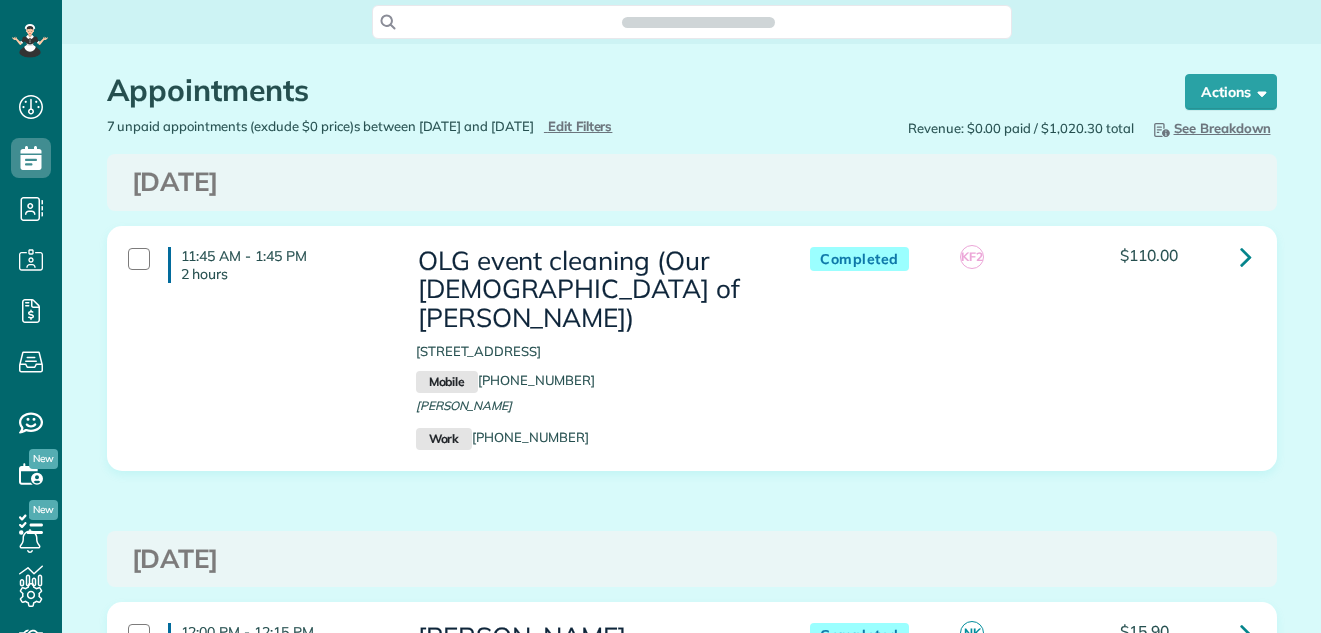 scroll, scrollTop: 0, scrollLeft: 0, axis: both 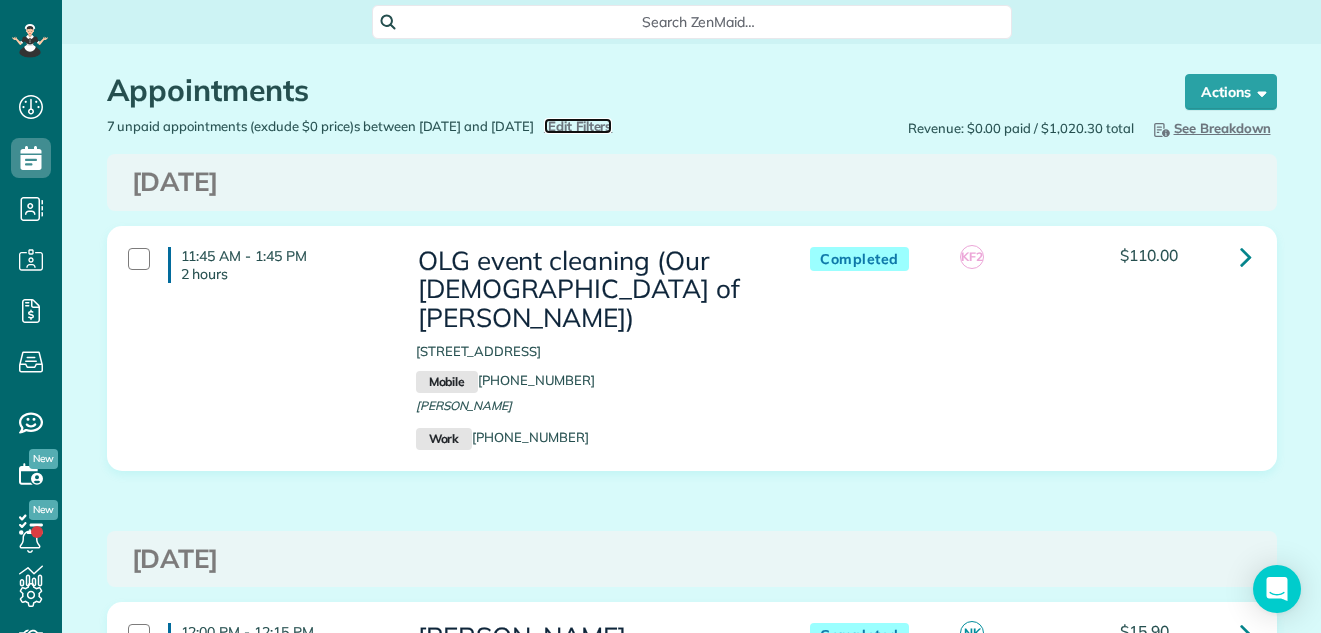 click on "Edit Filters" at bounding box center [580, 126] 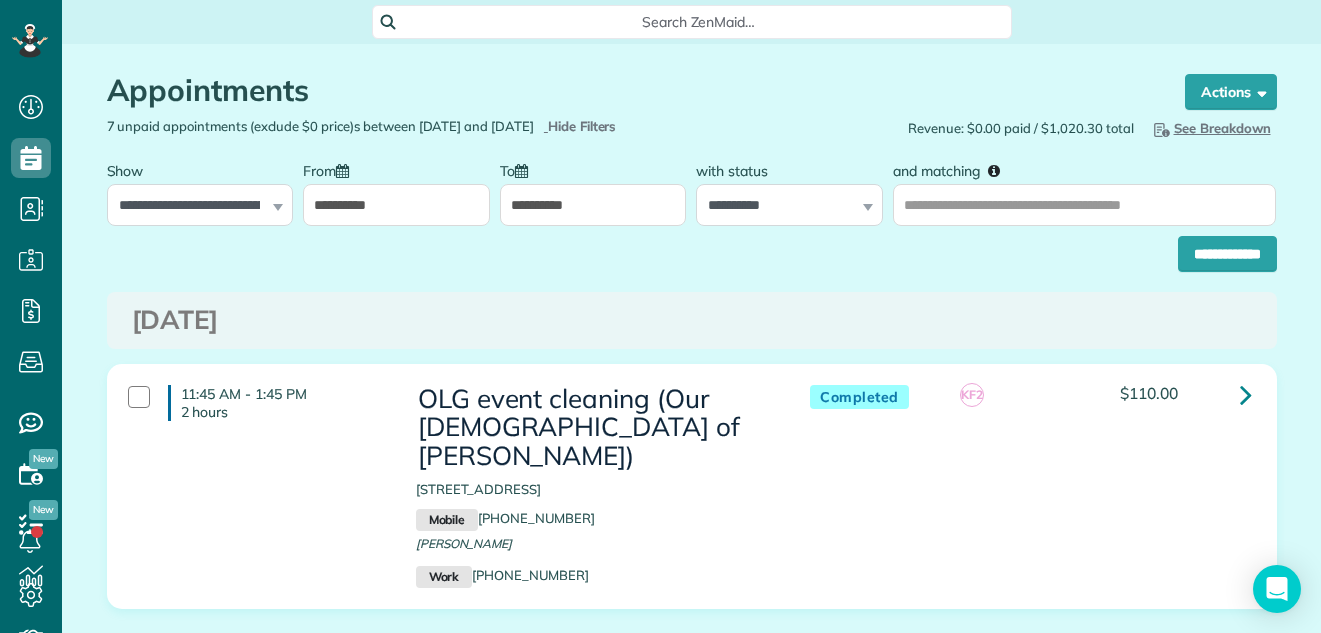 click on "**********" at bounding box center (593, 205) 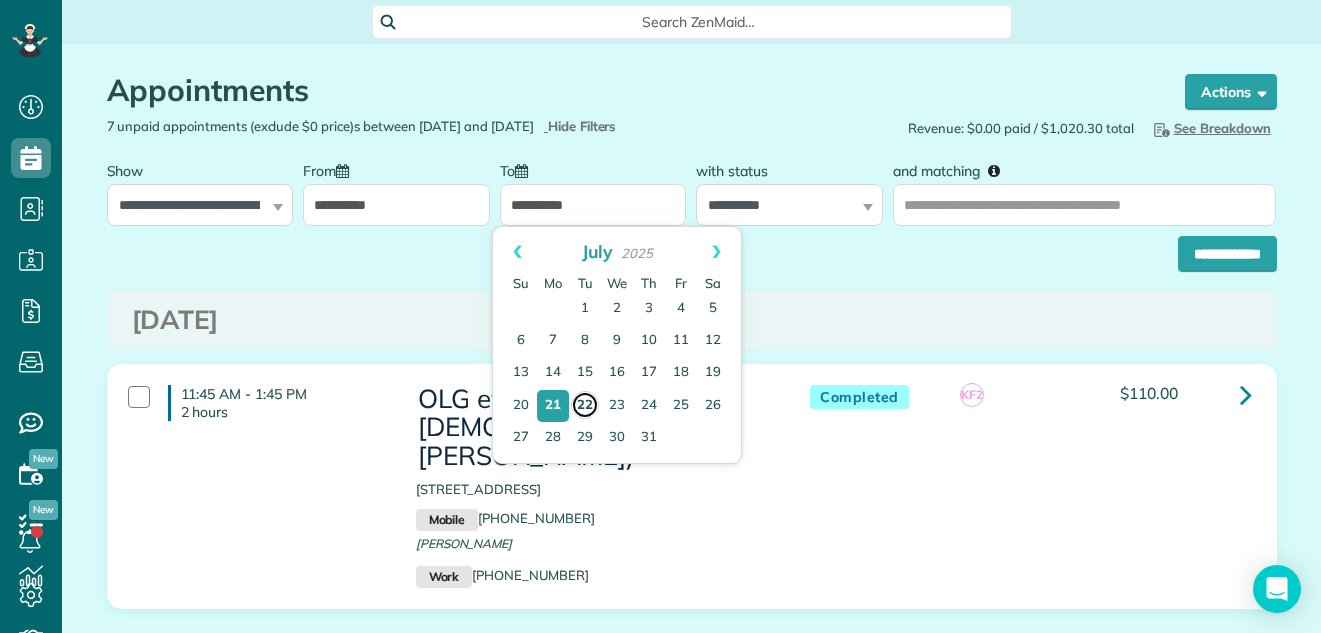 click on "22" at bounding box center (585, 405) 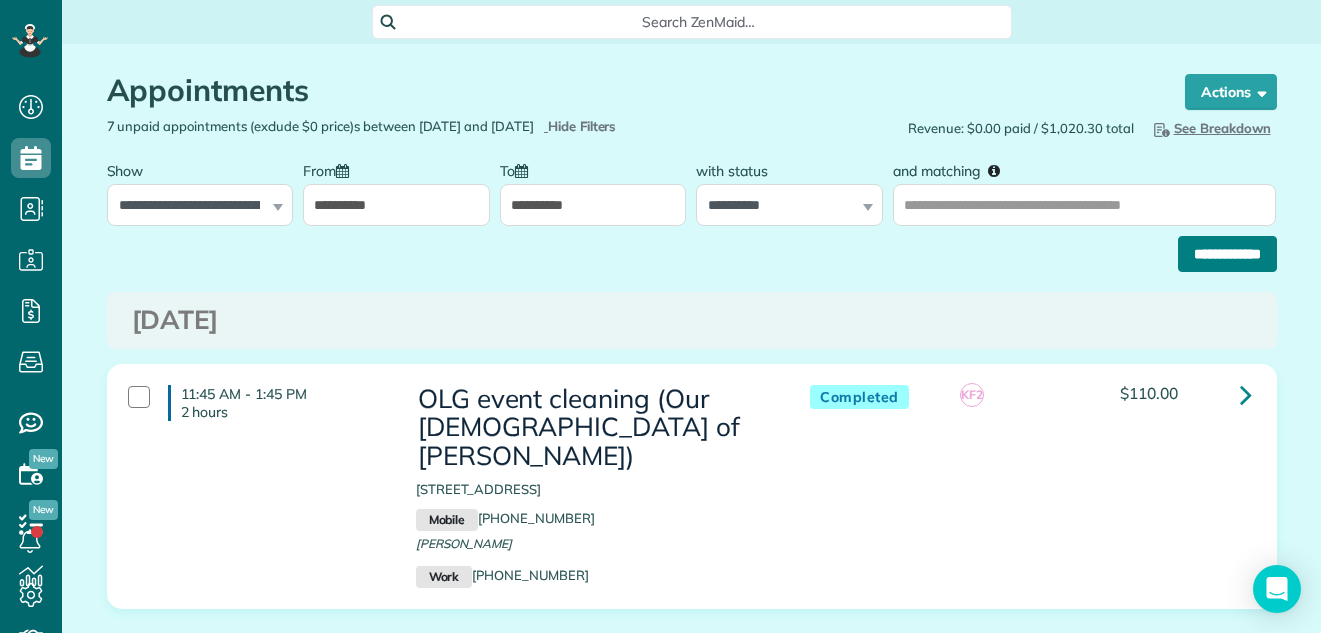 click on "**********" at bounding box center (1227, 254) 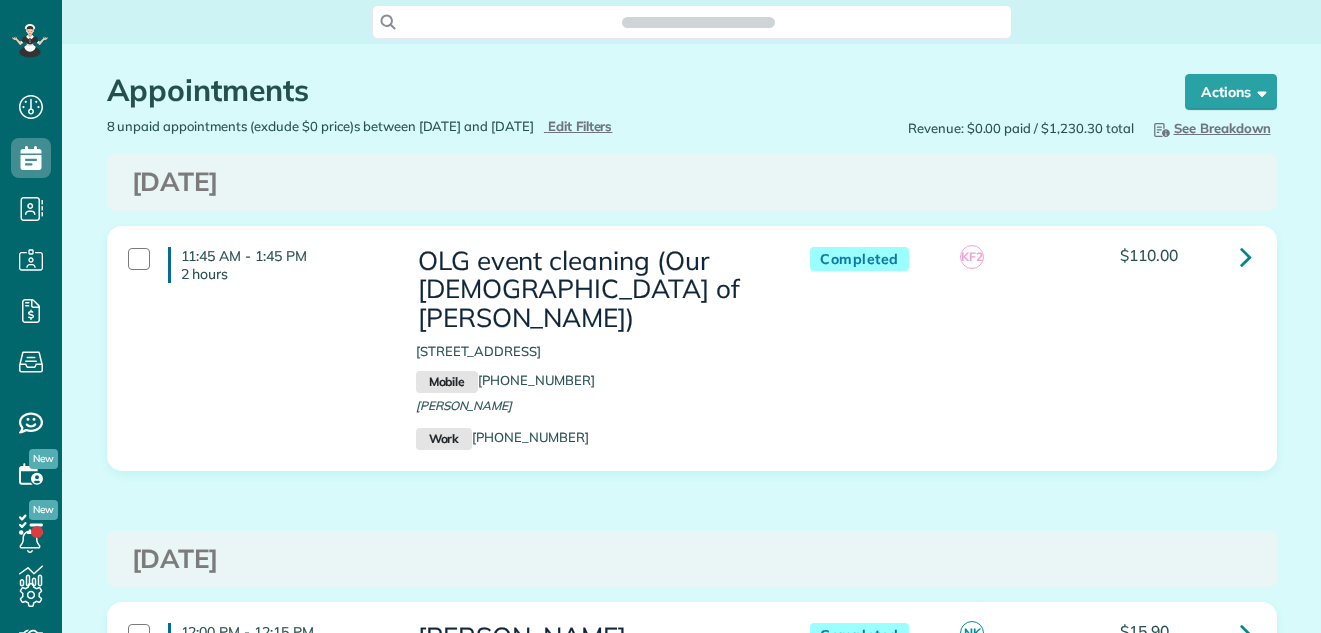 scroll, scrollTop: 0, scrollLeft: 0, axis: both 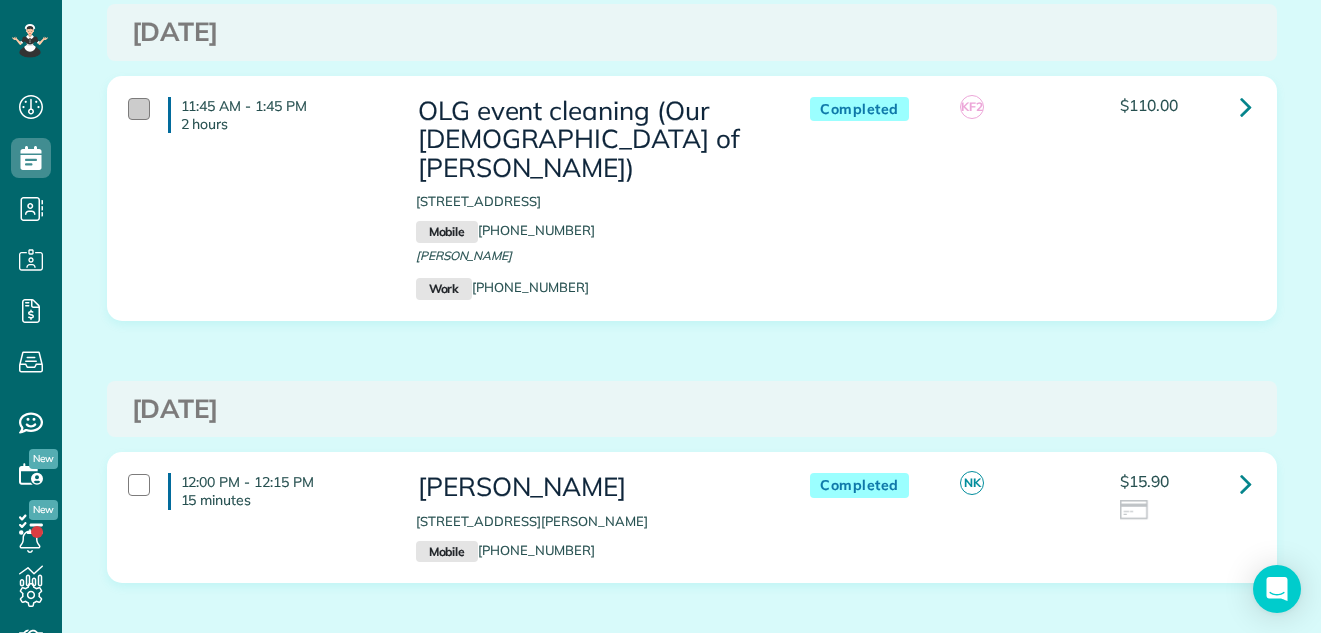 click at bounding box center (139, 109) 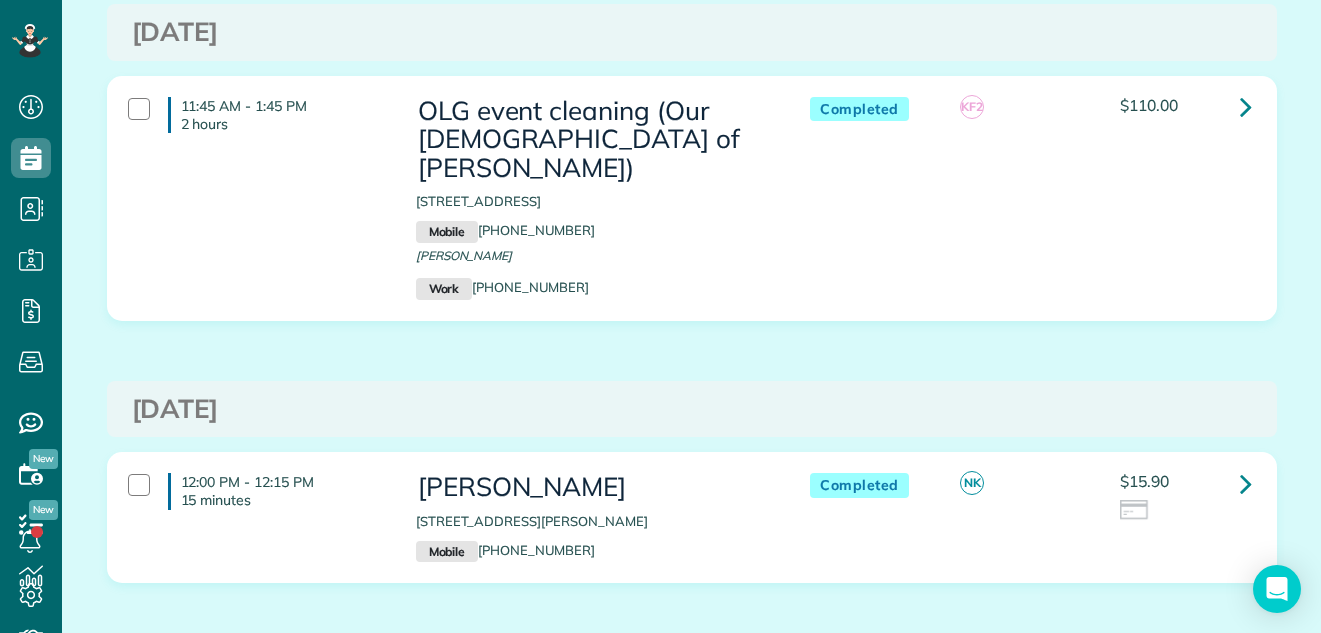 scroll, scrollTop: 0, scrollLeft: 0, axis: both 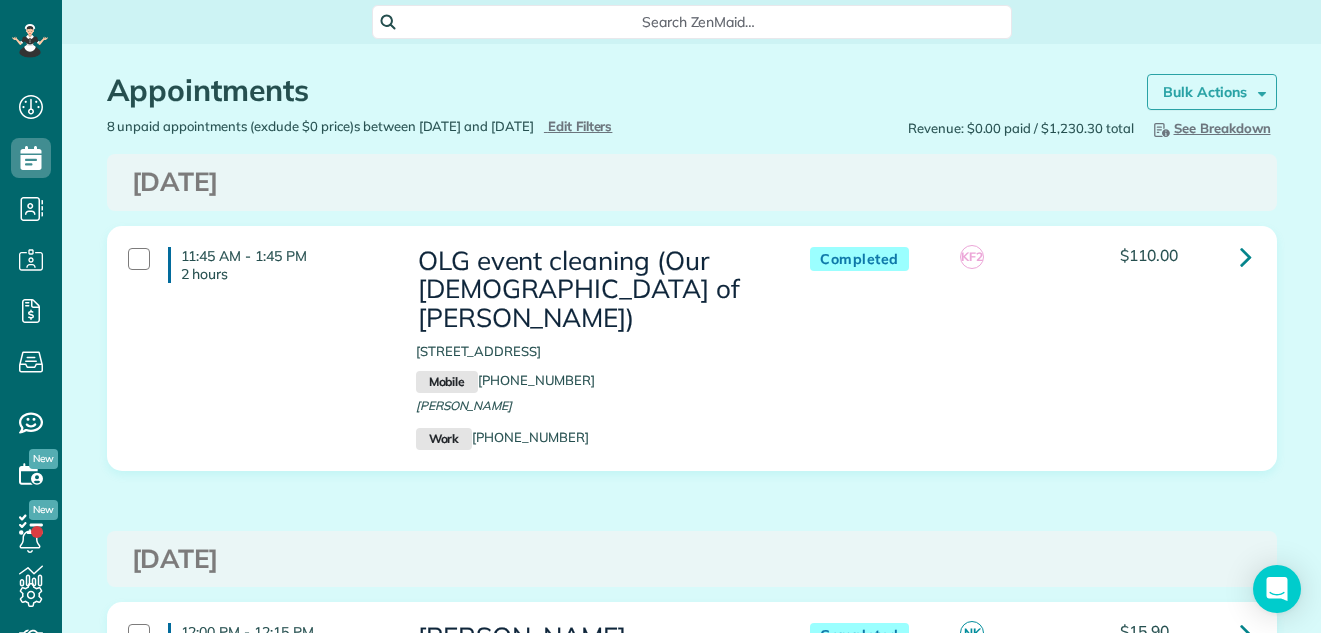 click on "Bulk Actions" at bounding box center [1205, 92] 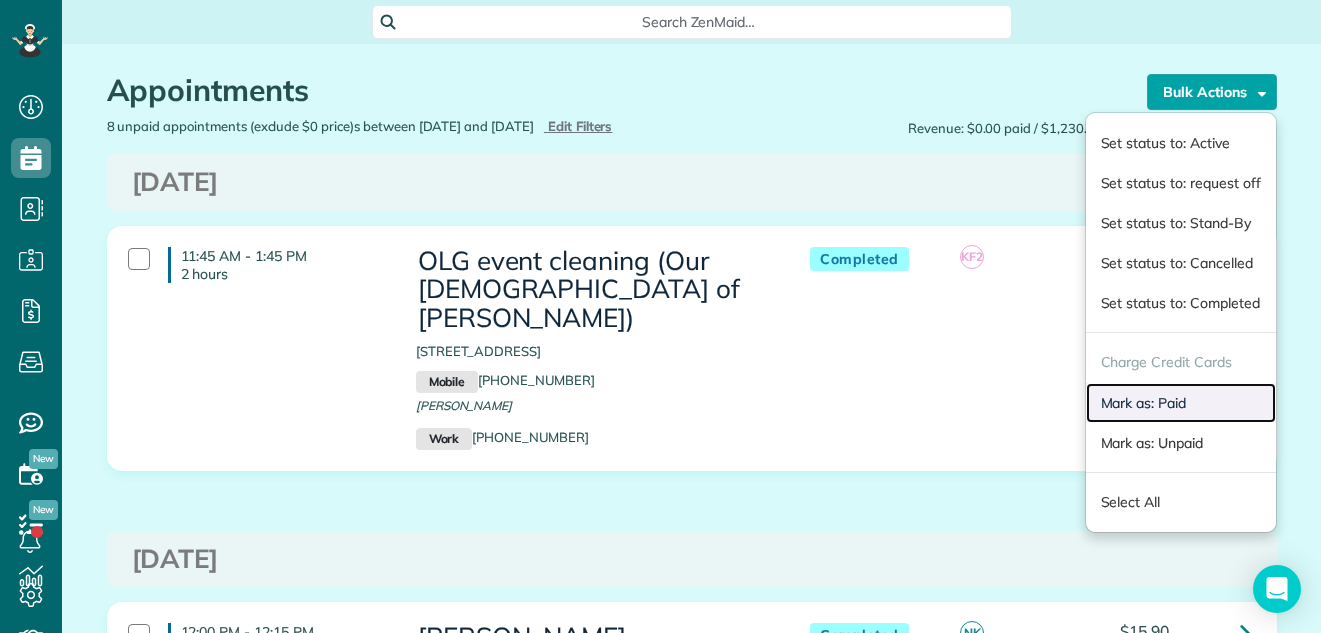 click on "Mark as: Paid" at bounding box center (1181, 403) 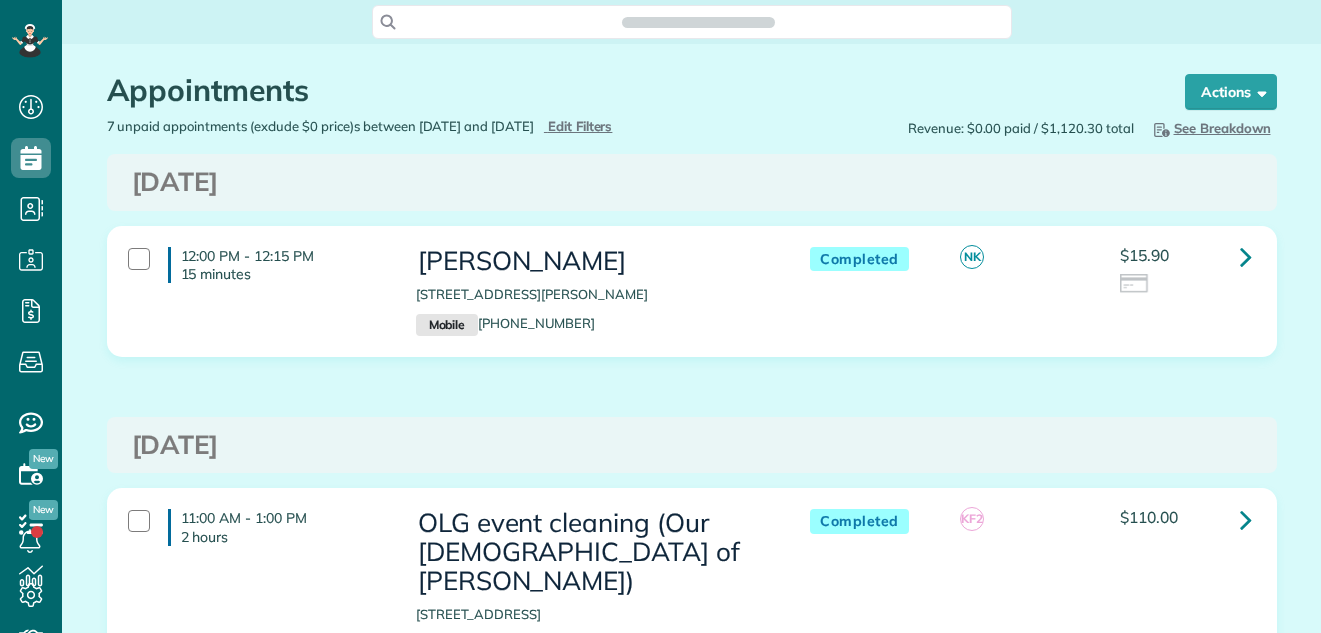 scroll, scrollTop: 0, scrollLeft: 0, axis: both 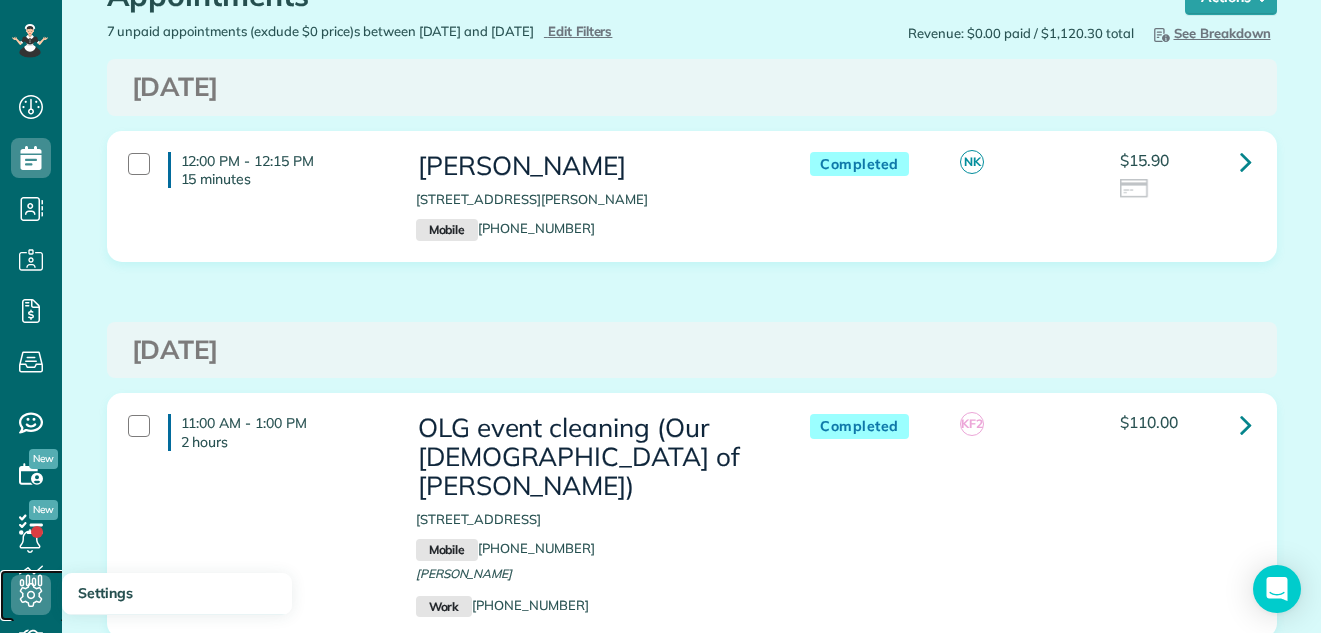 click on "Settings" at bounding box center [37, 595] 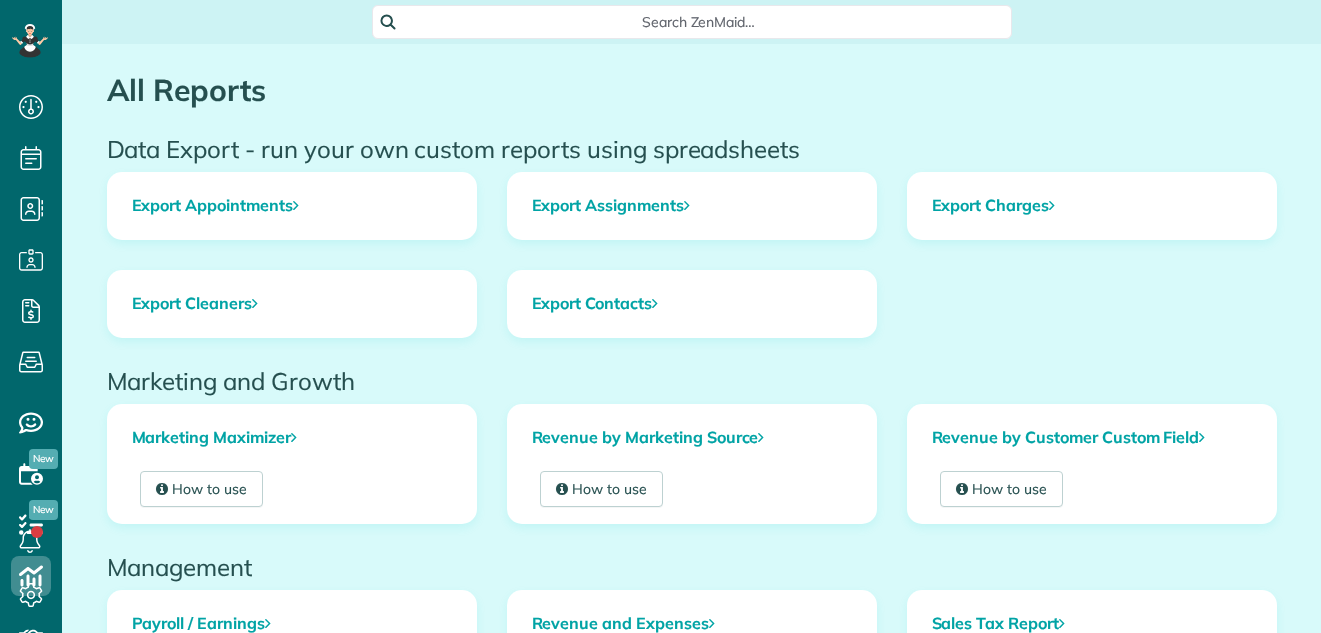 scroll, scrollTop: 0, scrollLeft: 0, axis: both 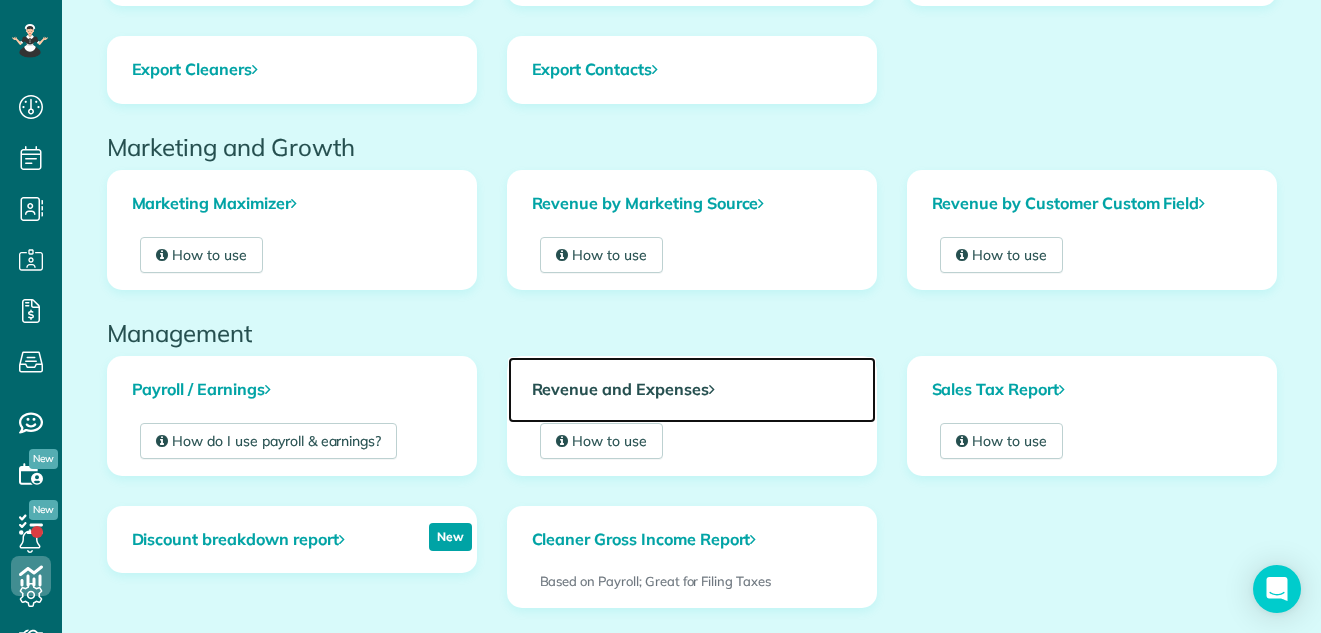 click on "Revenue and Expenses" at bounding box center (692, 390) 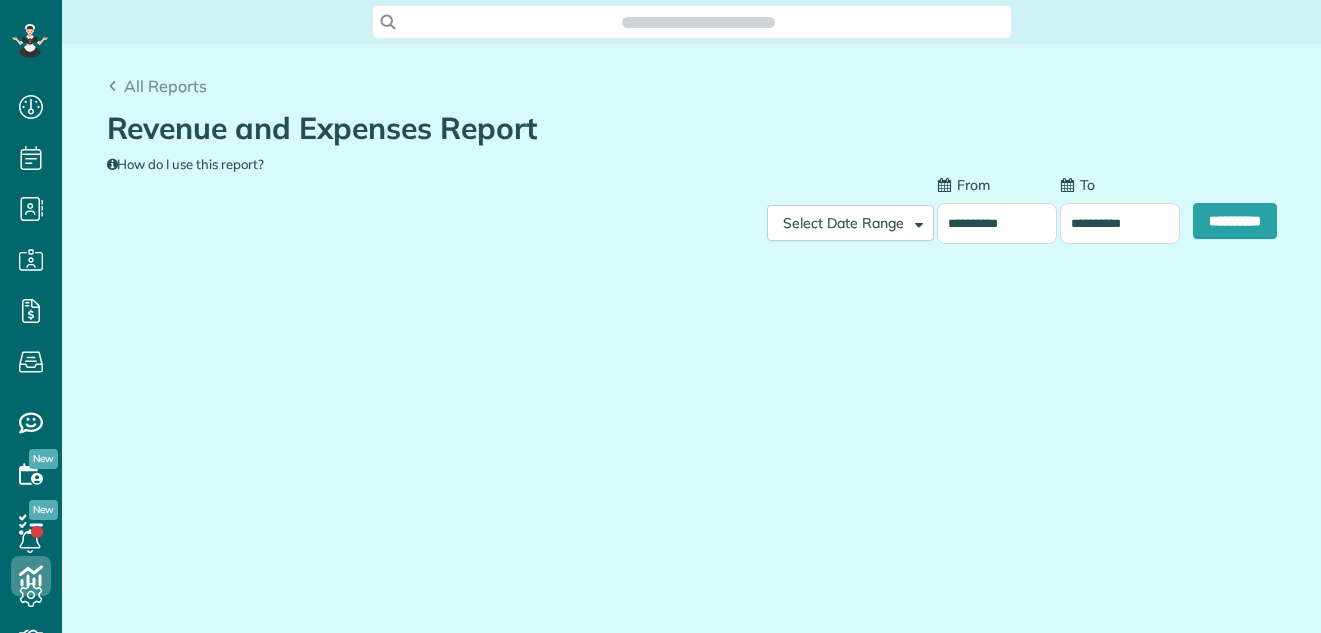 scroll, scrollTop: 0, scrollLeft: 0, axis: both 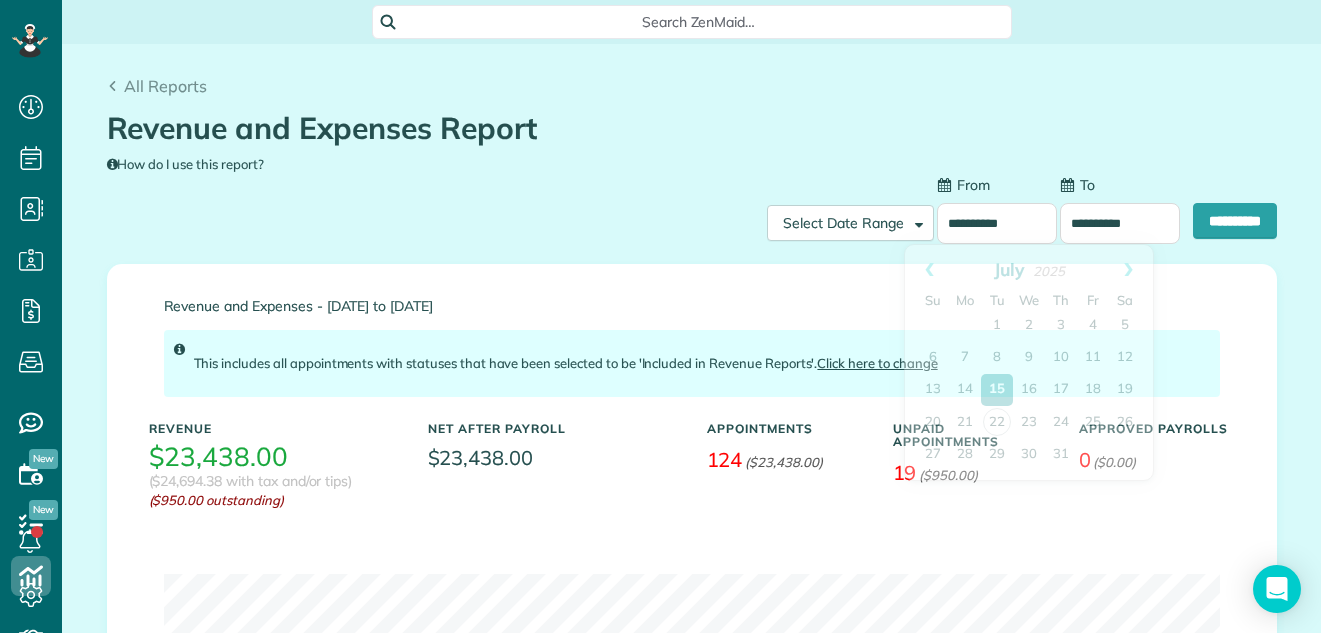 click on "**********" at bounding box center (997, 223) 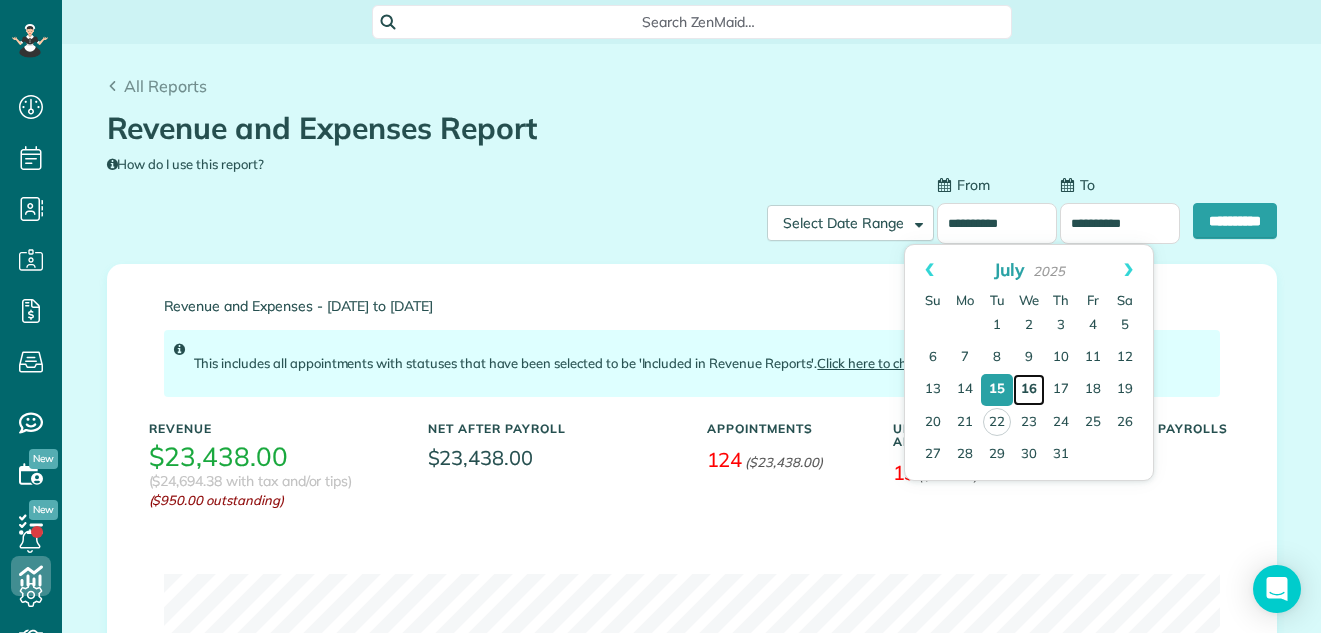 click on "16" at bounding box center (1029, 390) 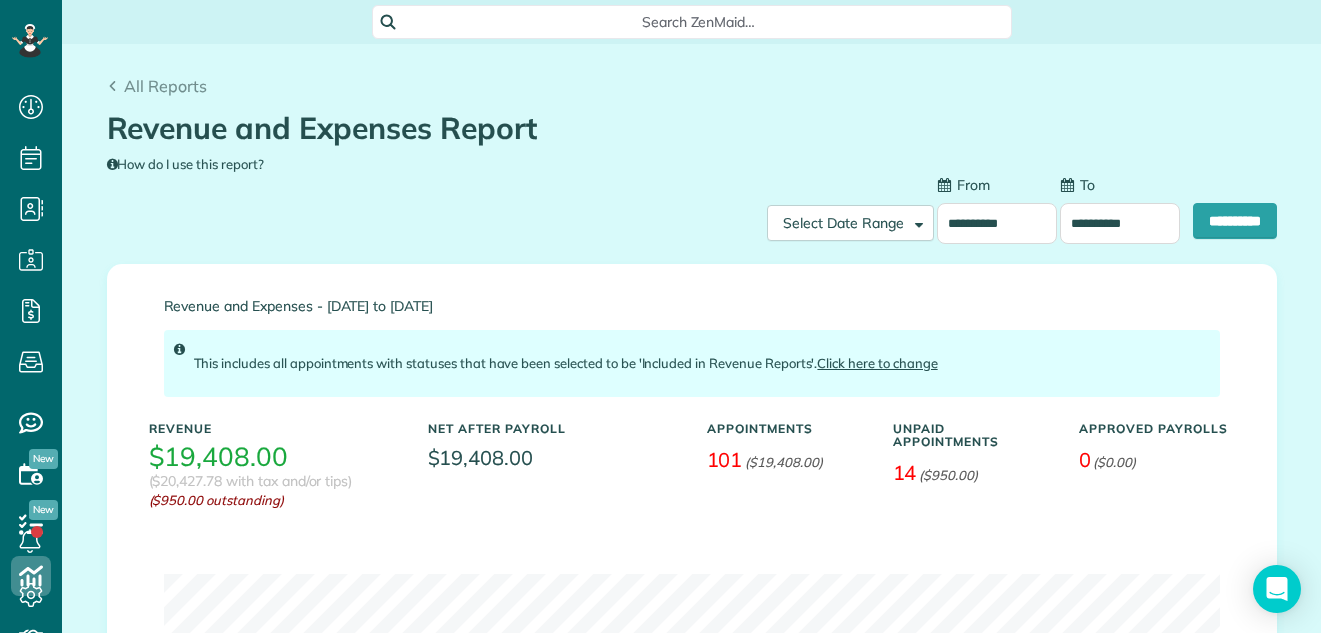click on "**********" at bounding box center [1120, 223] 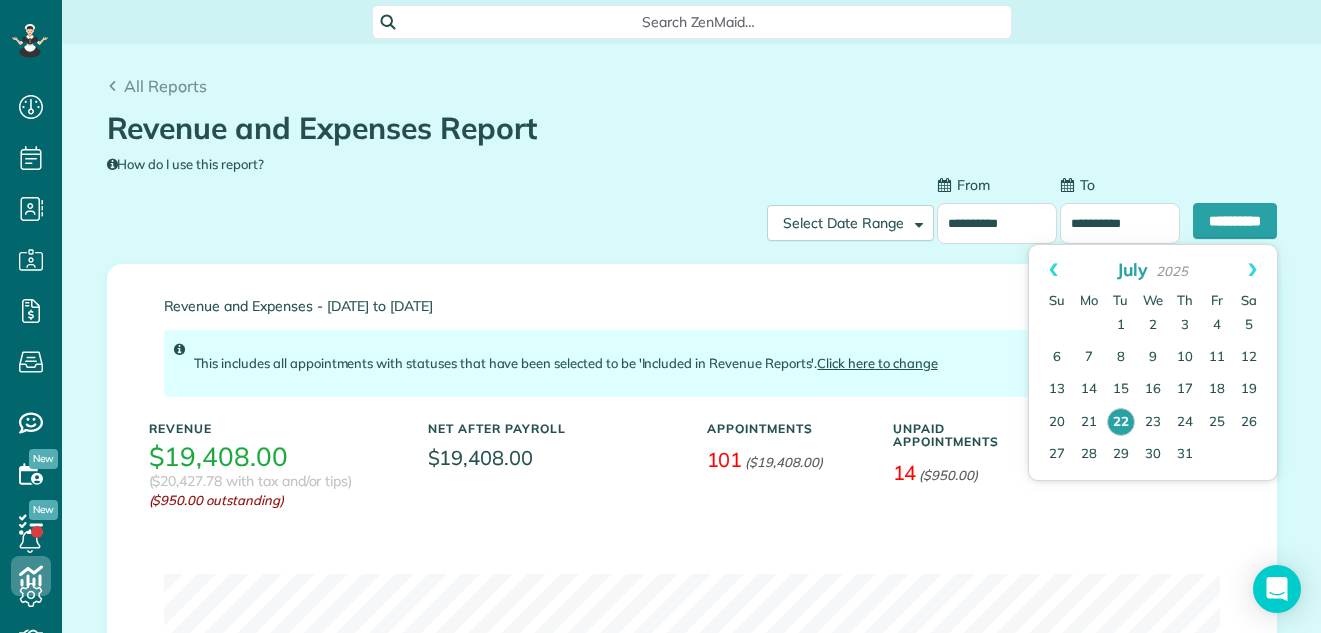 drag, startPoint x: 1100, startPoint y: 220, endPoint x: 1125, endPoint y: 412, distance: 193.62076 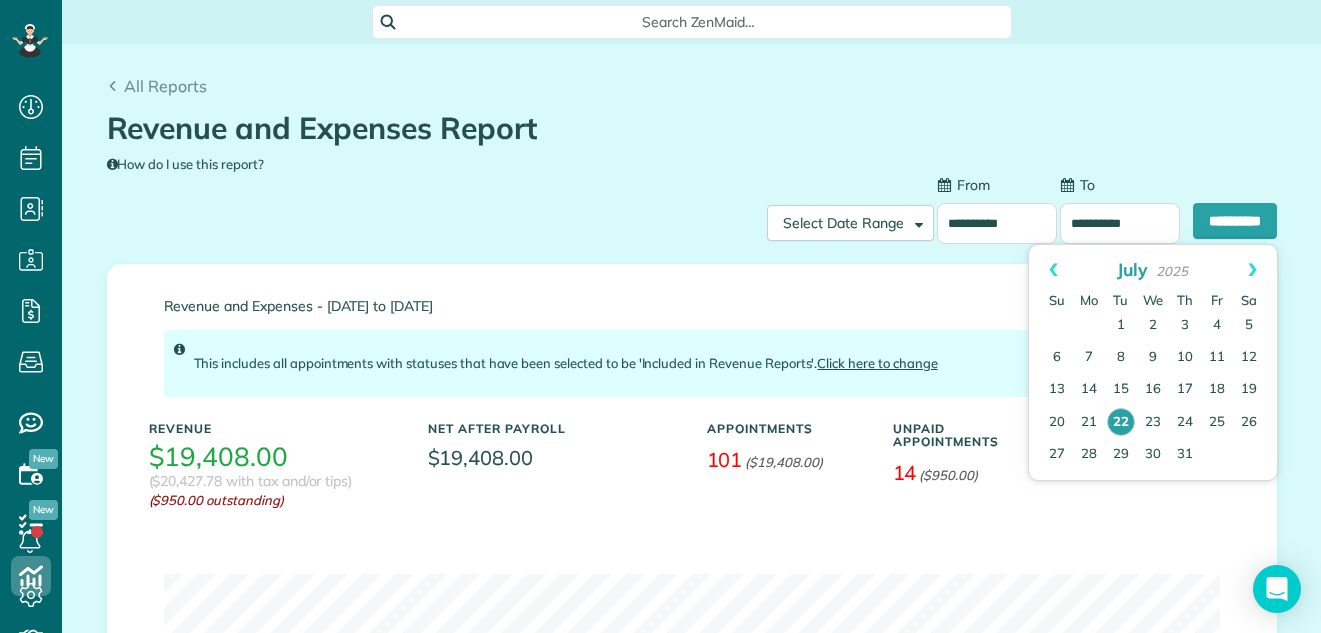 click on "Dashboard
Scheduling
Calendar View
List View
Dispatch View - Weekly scheduling (Beta)" at bounding box center [660, 316] 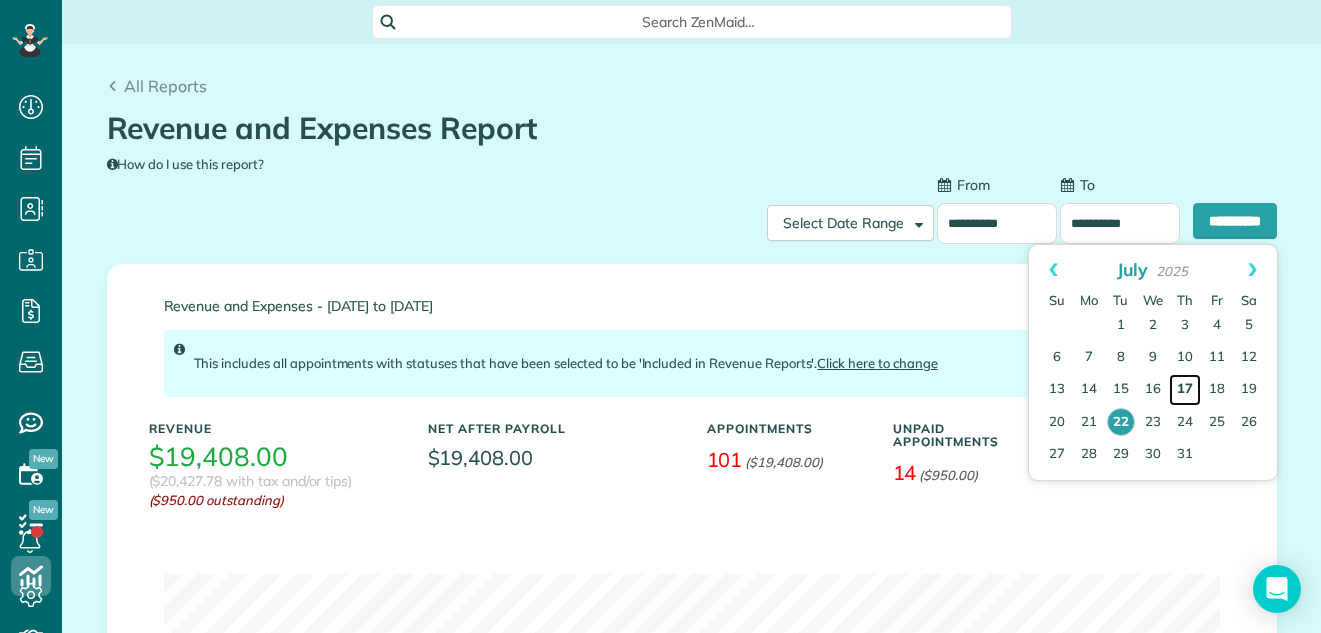 click on "17" at bounding box center [1185, 390] 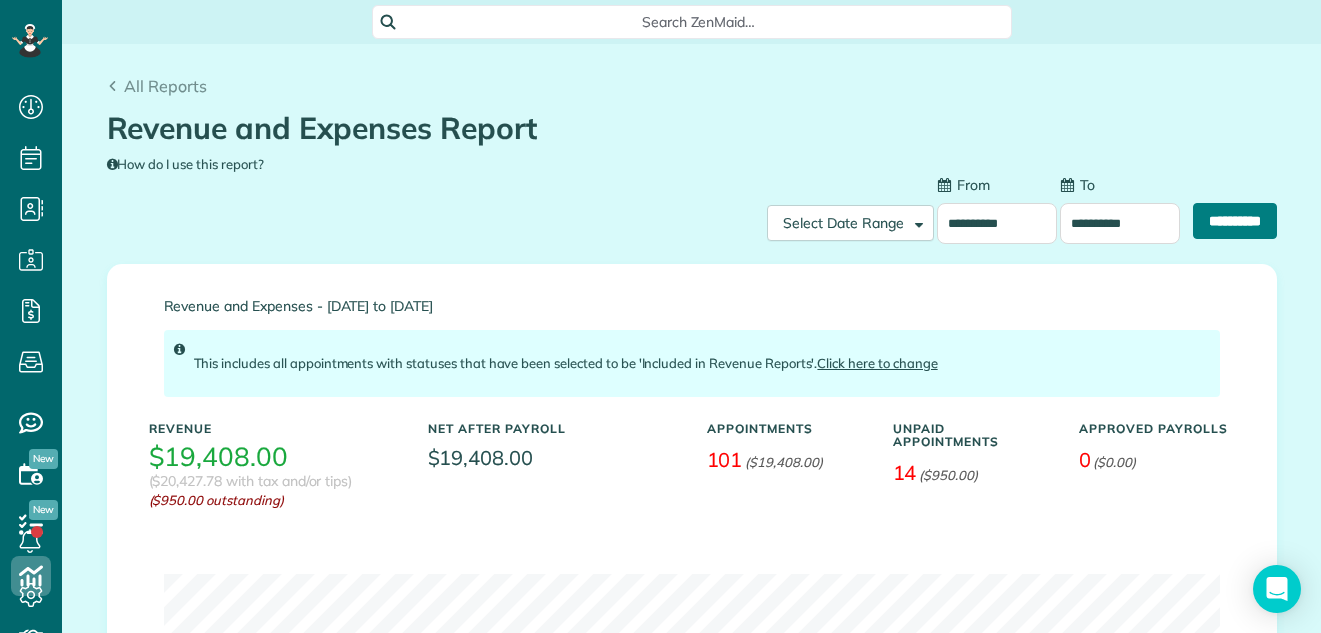 click on "**********" at bounding box center (1235, 221) 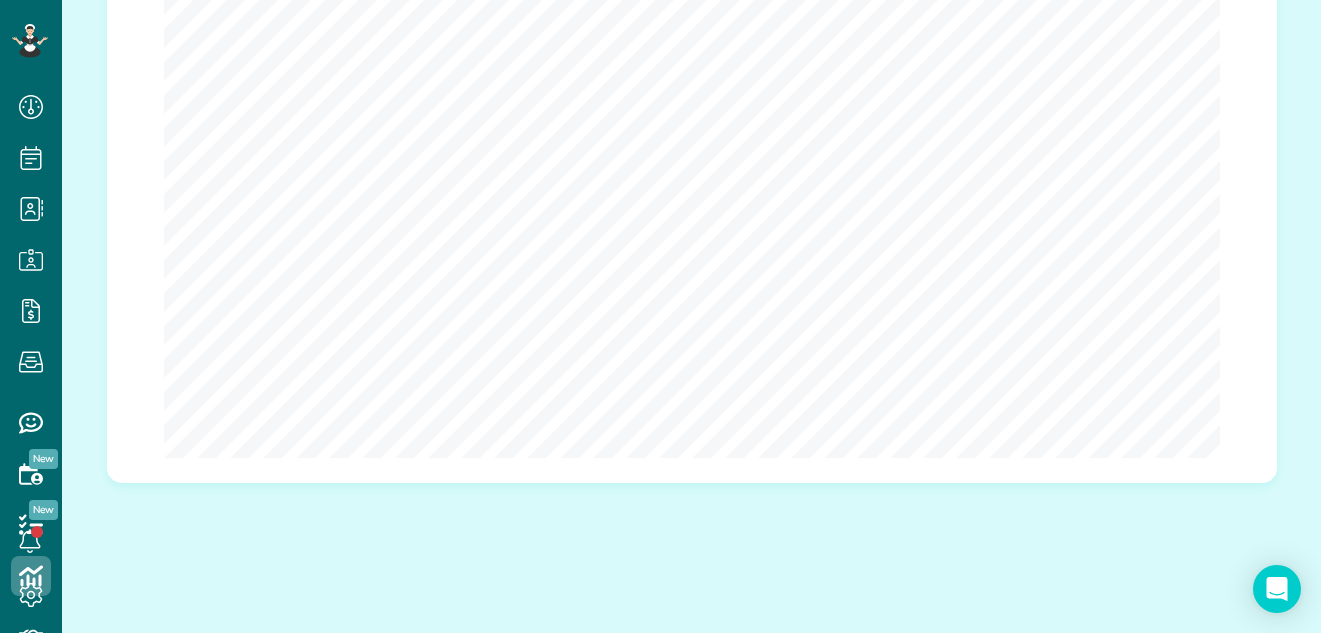 scroll, scrollTop: 0, scrollLeft: 0, axis: both 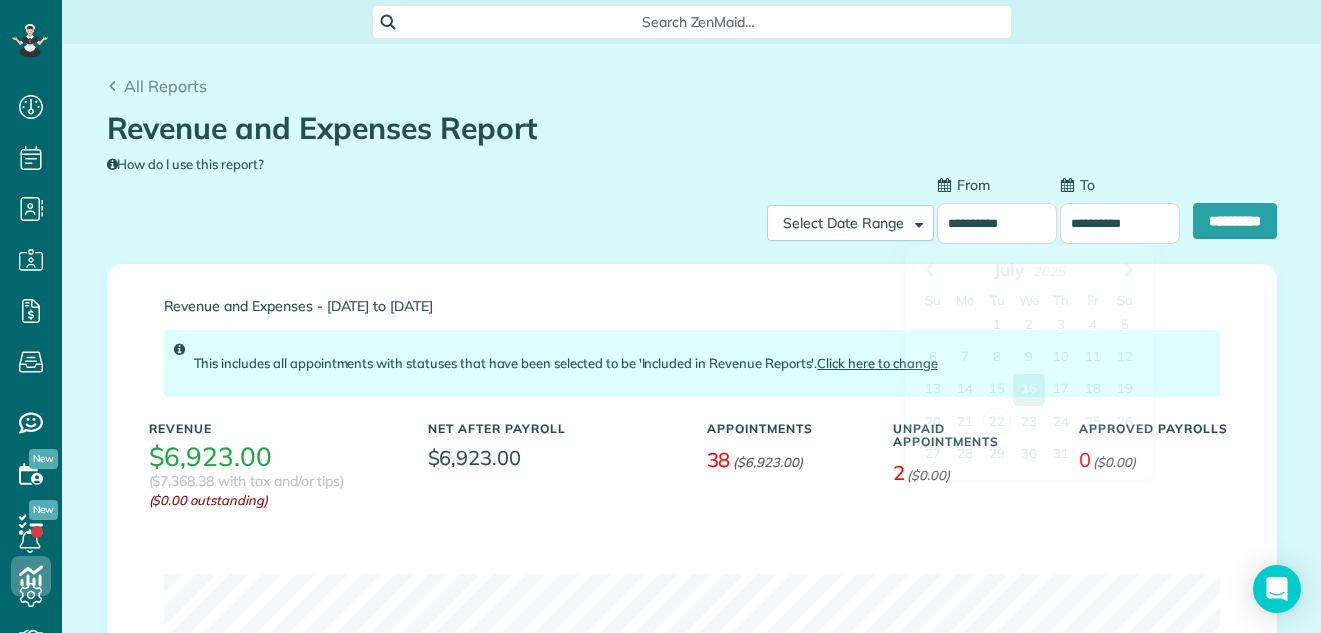 click on "**********" at bounding box center (997, 223) 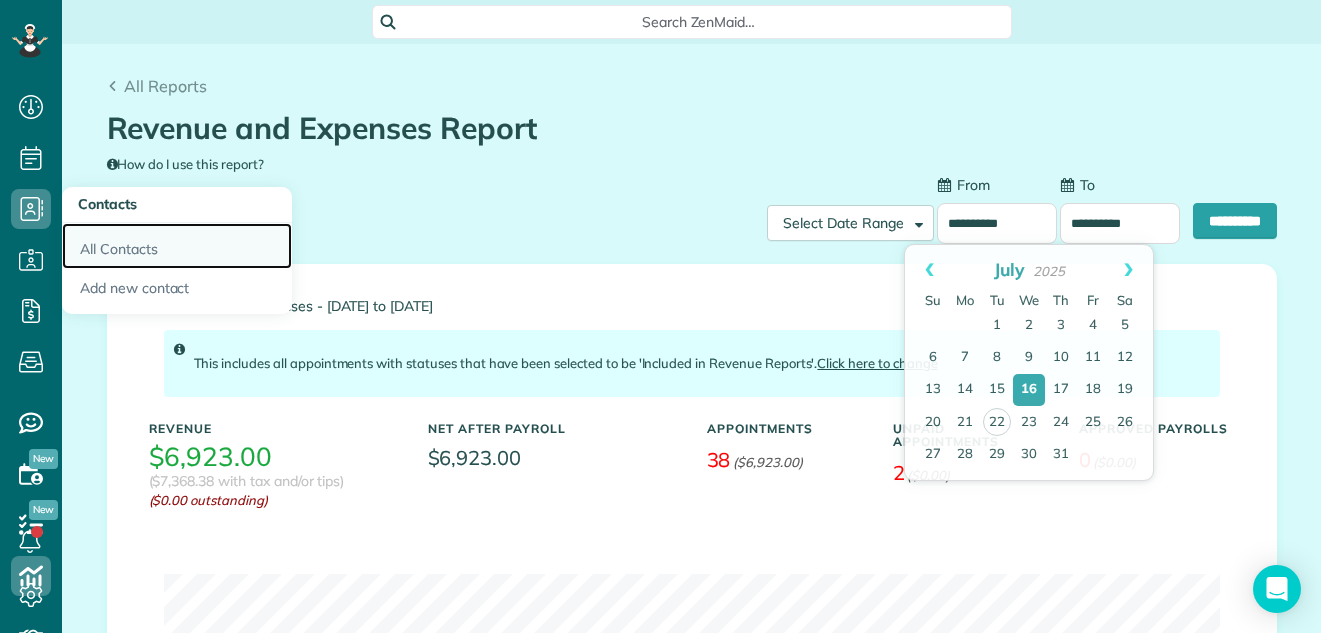 click on "All Contacts" at bounding box center (177, 246) 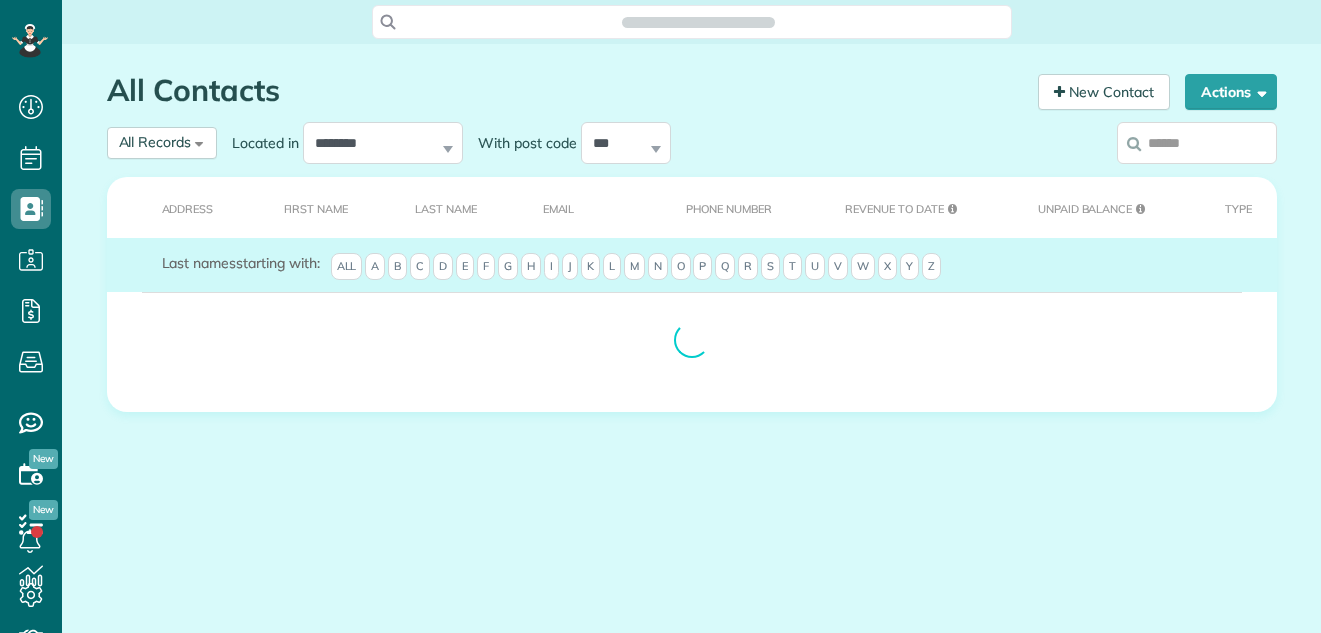 scroll, scrollTop: 0, scrollLeft: 0, axis: both 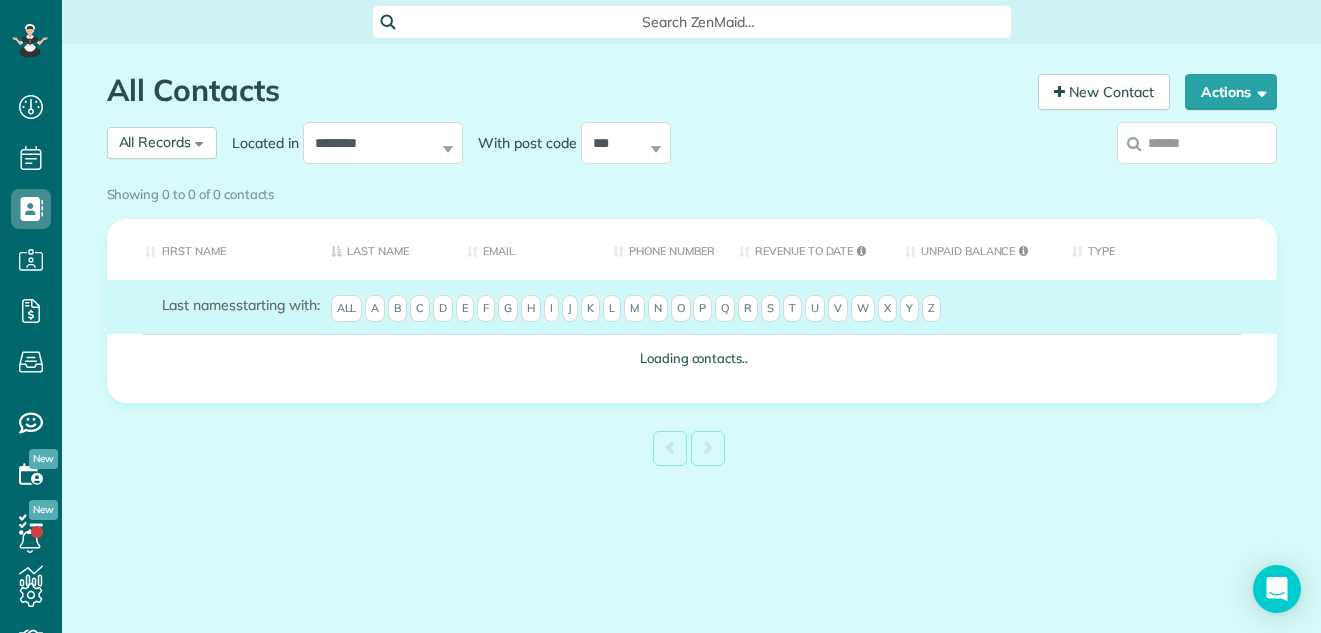 click at bounding box center [1197, 143] 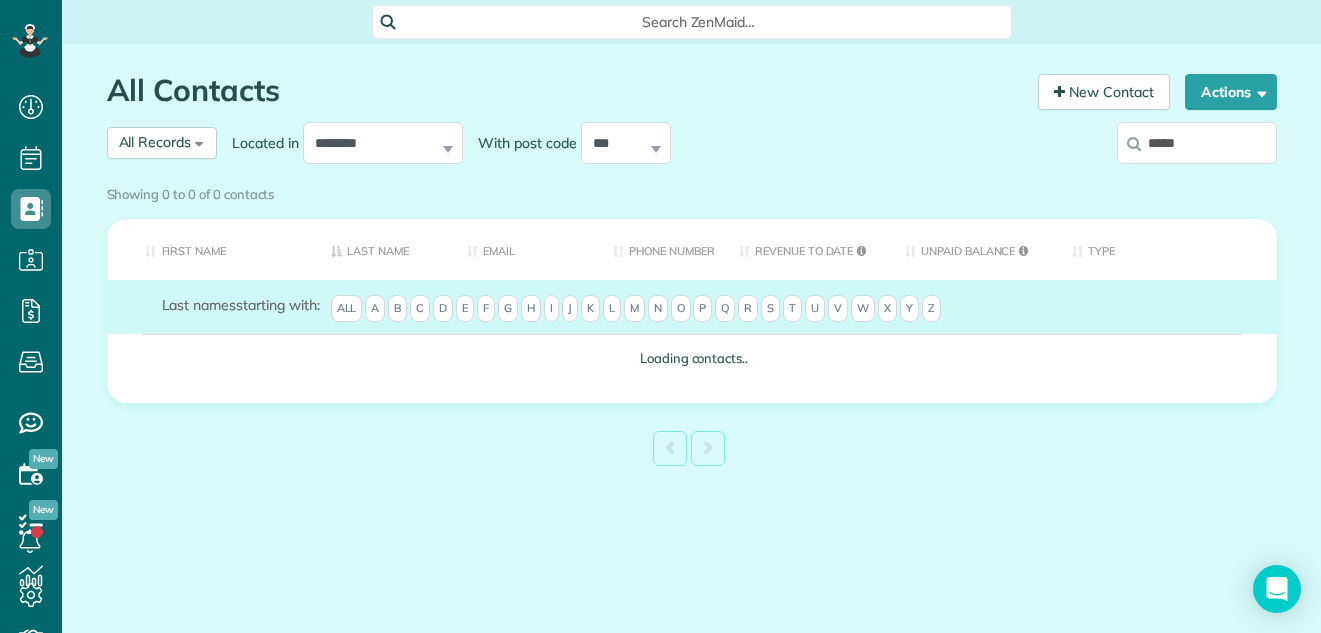 type on "*****" 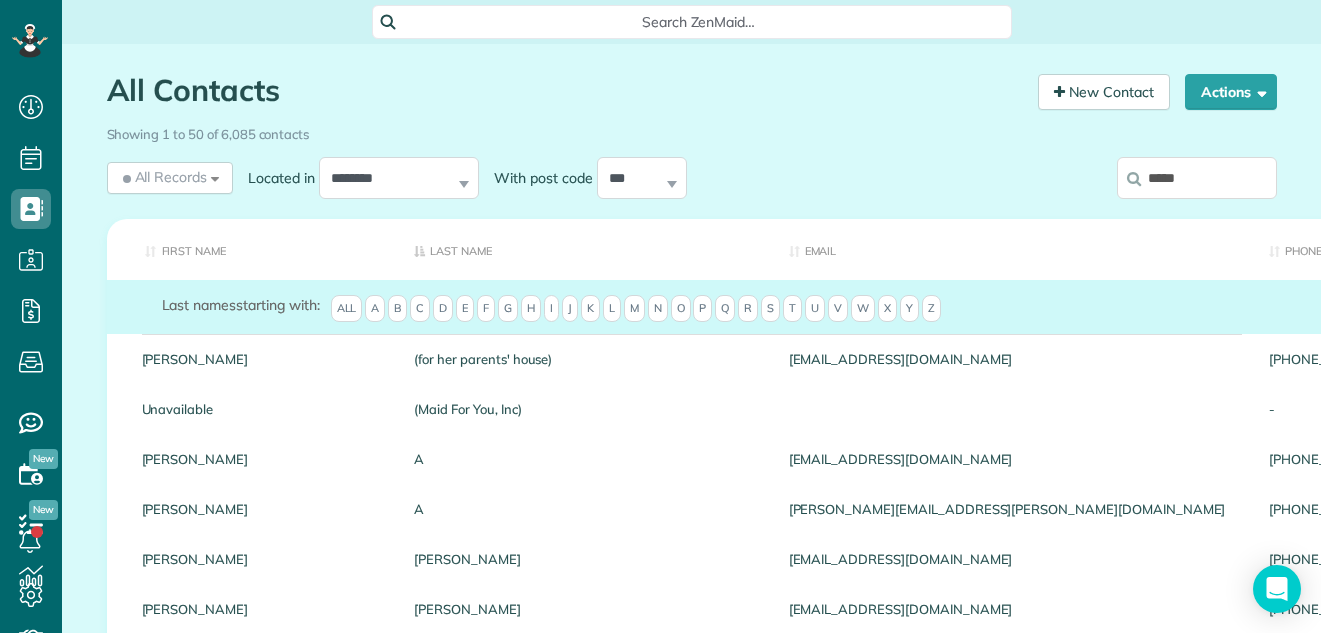 scroll, scrollTop: 553, scrollLeft: 0, axis: vertical 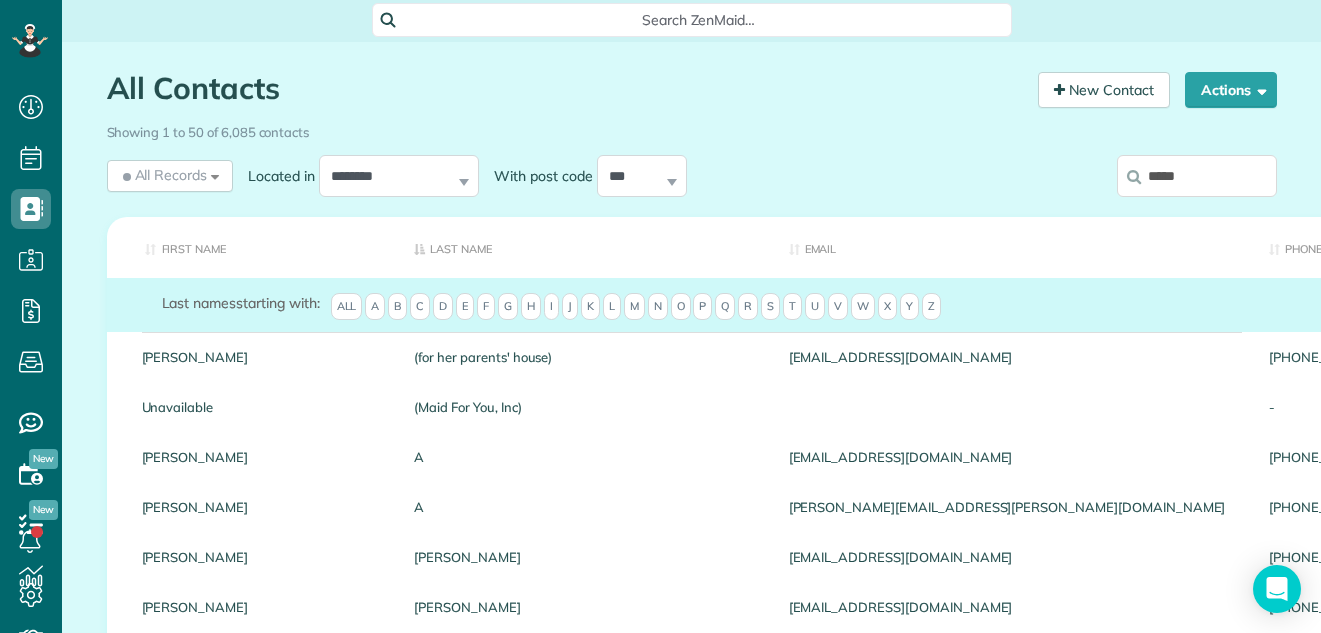 click on "*****" at bounding box center [1197, 176] 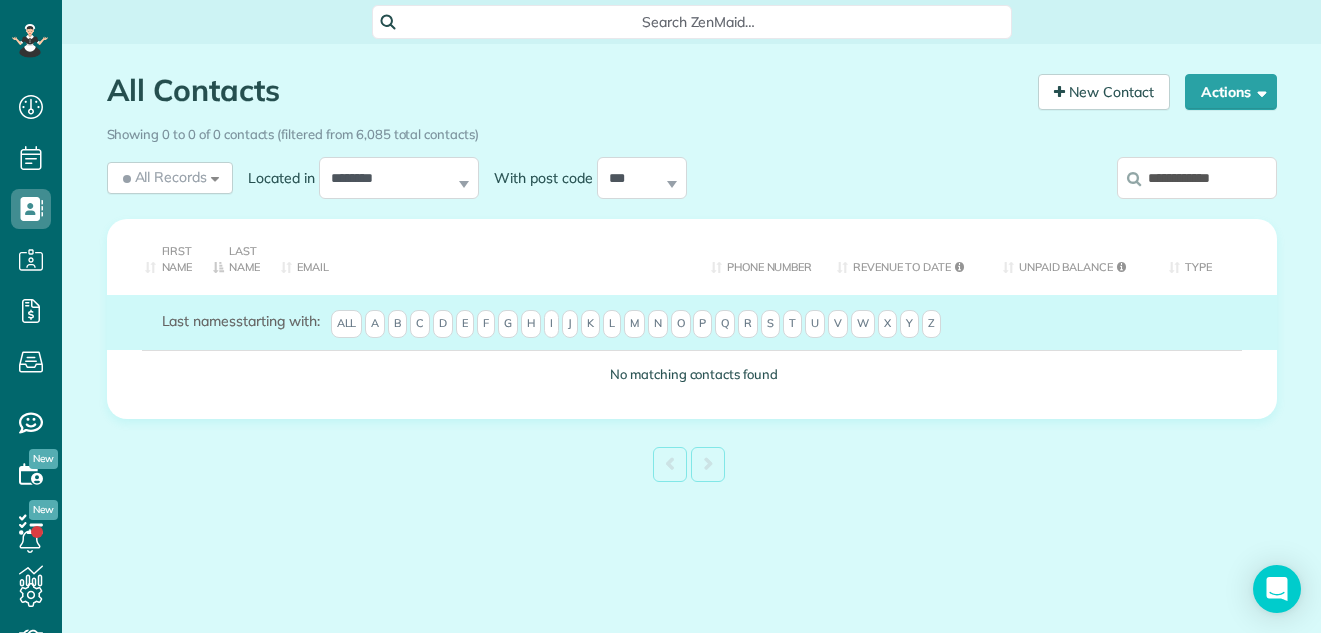 scroll, scrollTop: 0, scrollLeft: 0, axis: both 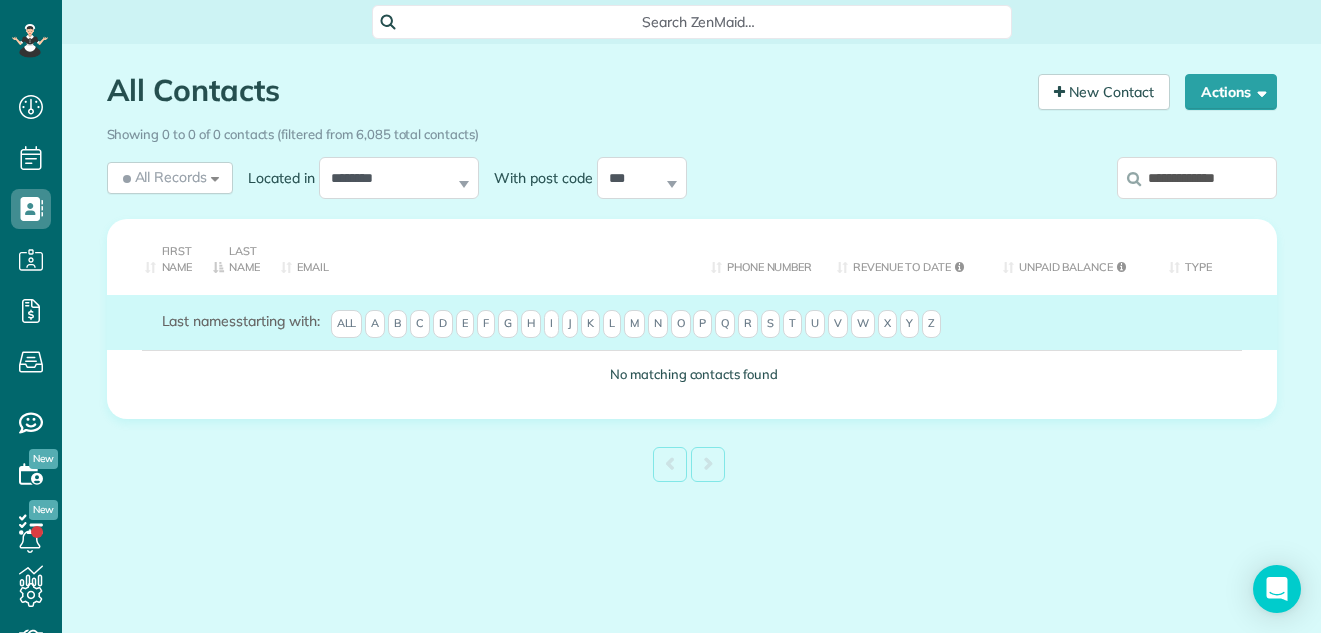 click on "**********" at bounding box center (1197, 178) 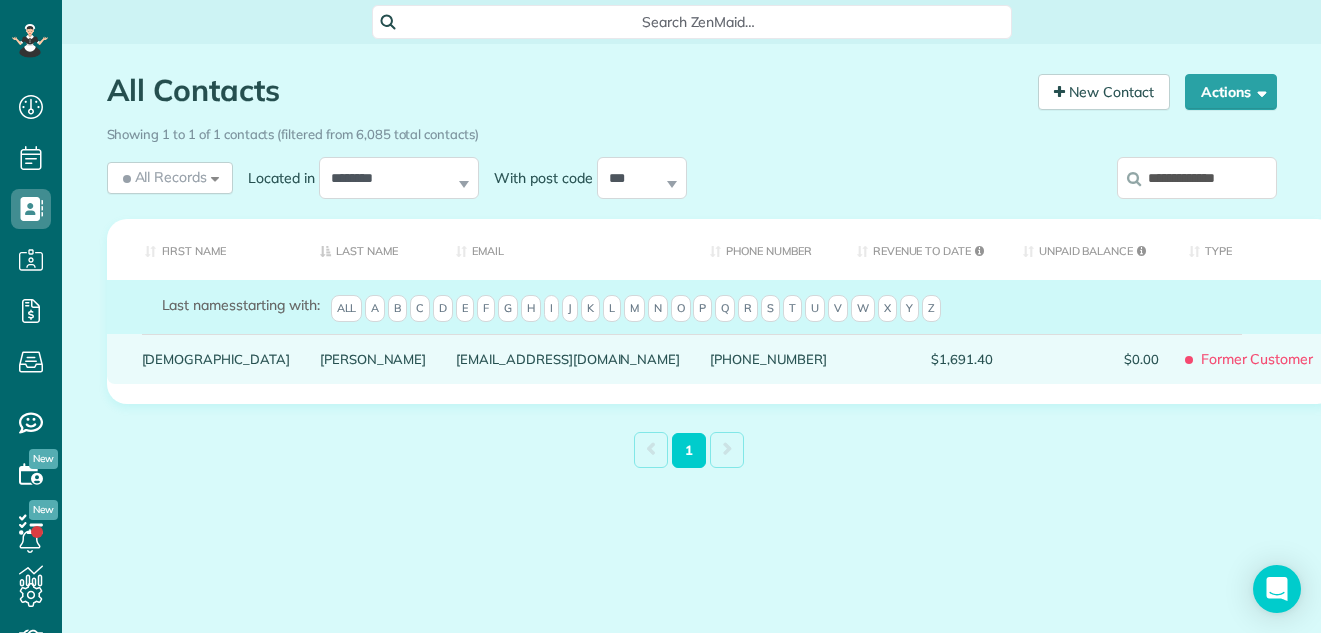 type on "**********" 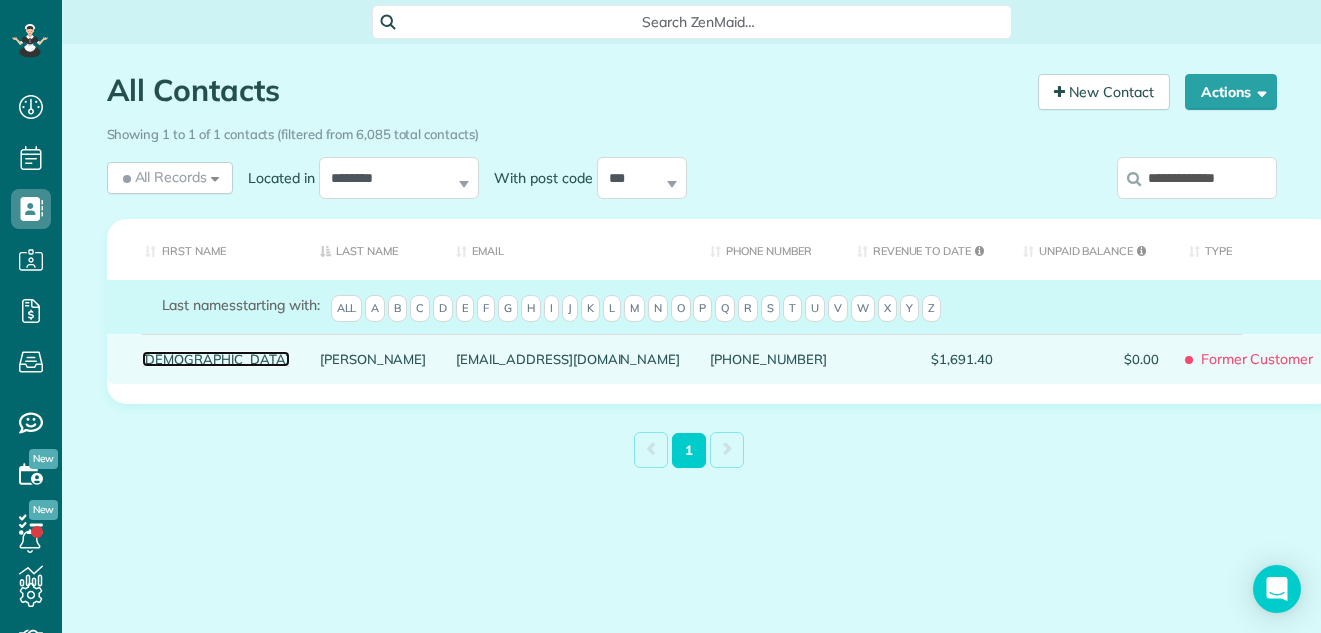 click on "Mungu" at bounding box center [216, 359] 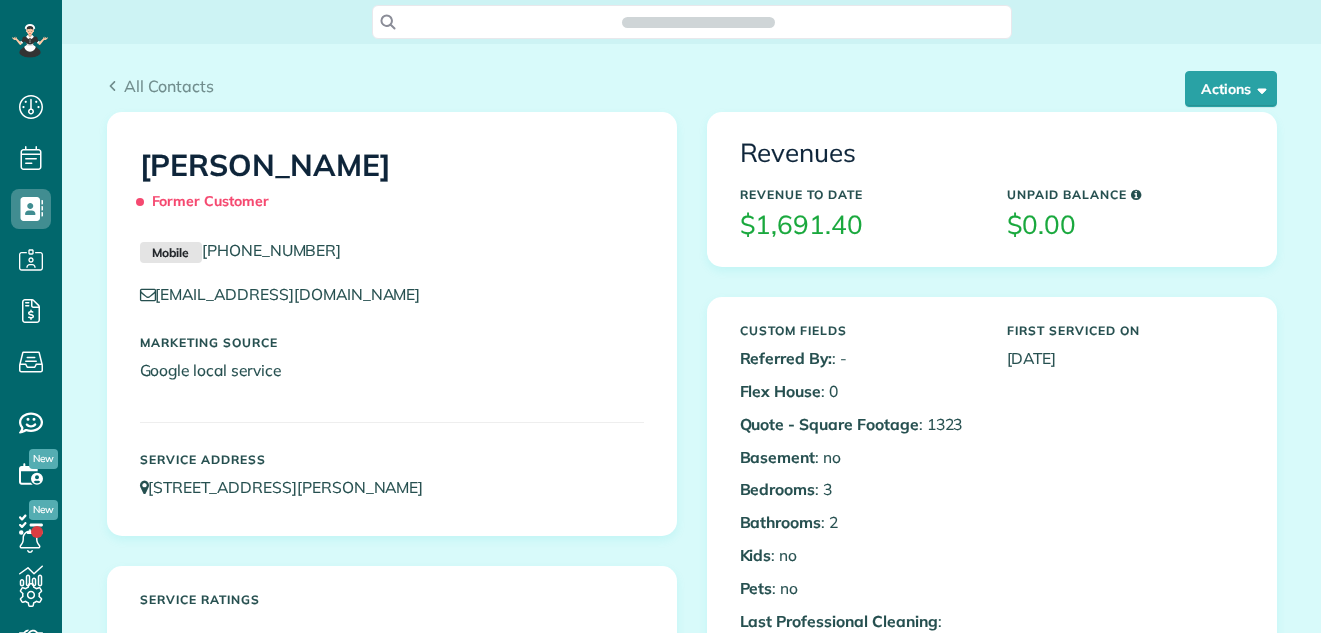 scroll, scrollTop: 0, scrollLeft: 0, axis: both 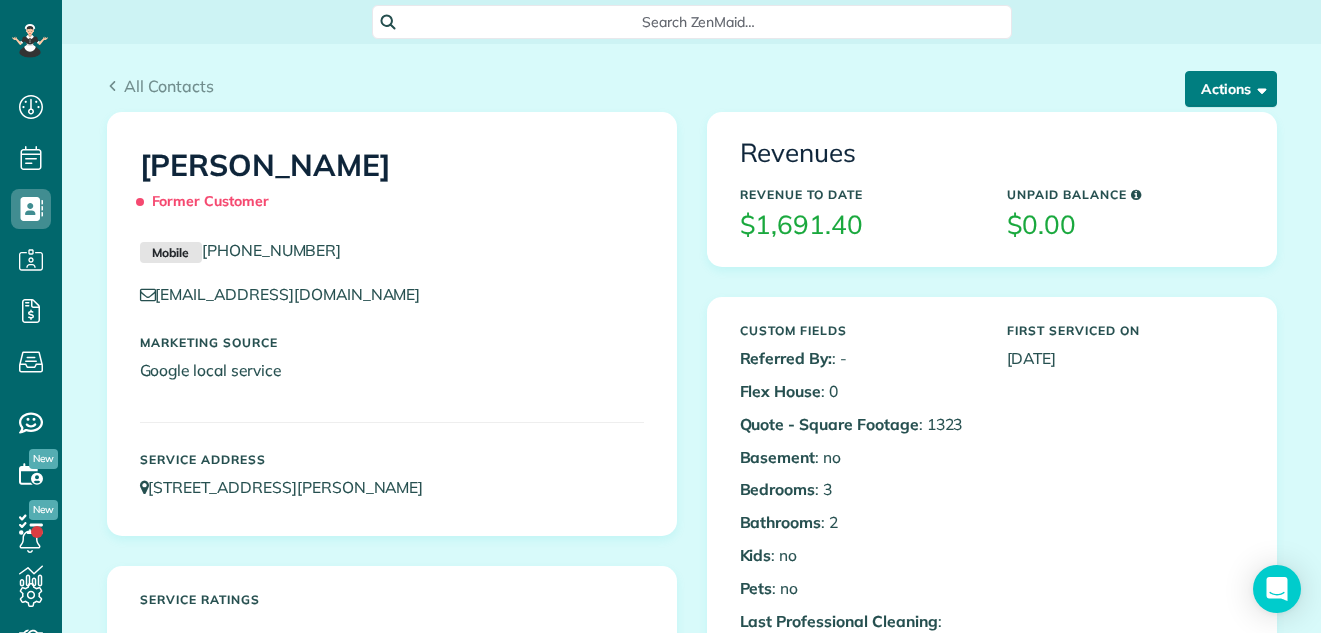 click on "Actions" at bounding box center [1231, 89] 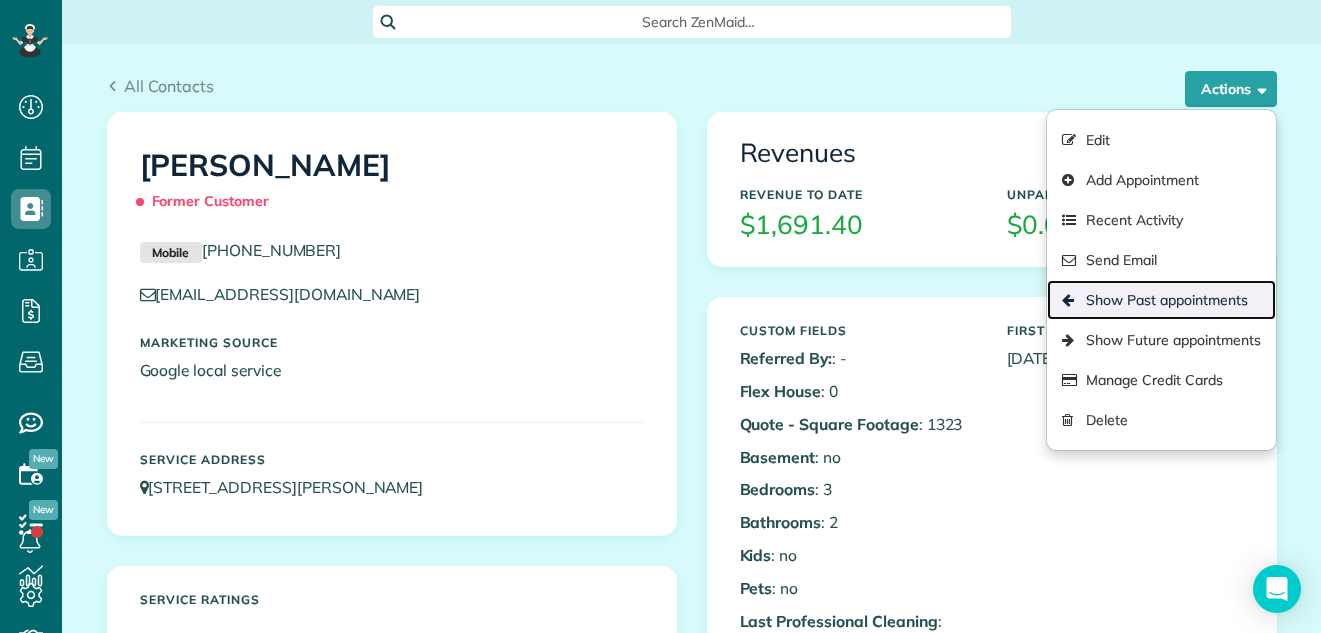 click on "Show Past appointments" at bounding box center [1161, 300] 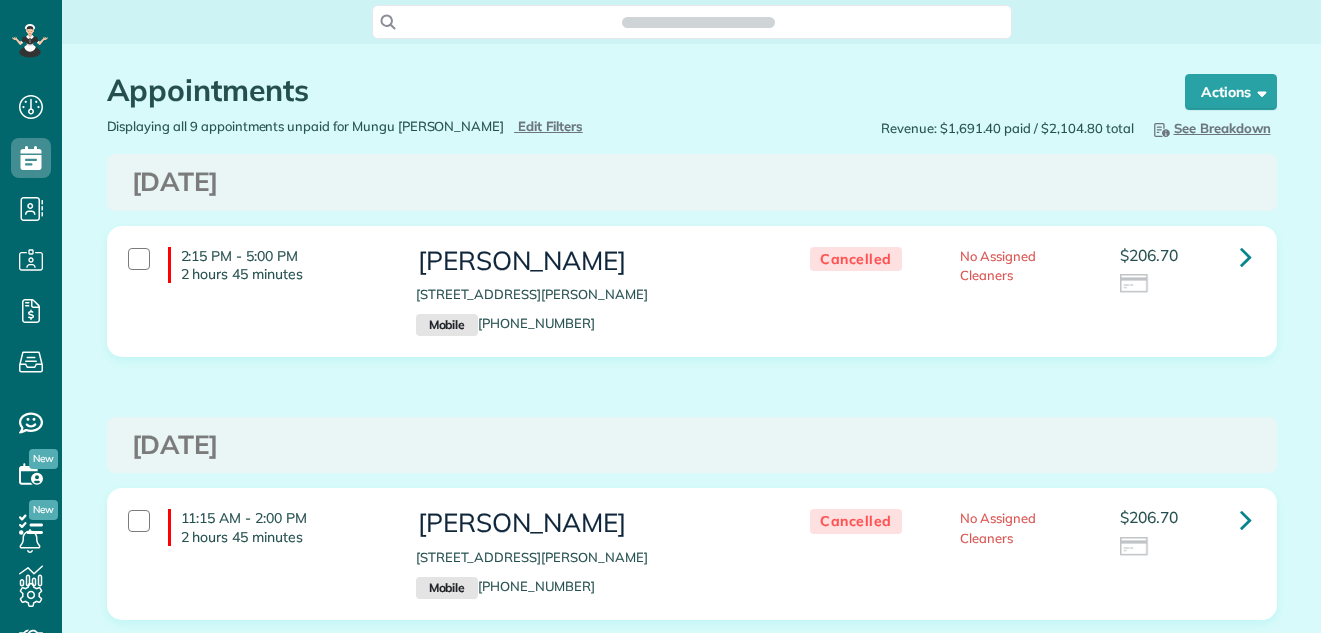 scroll, scrollTop: 0, scrollLeft: 0, axis: both 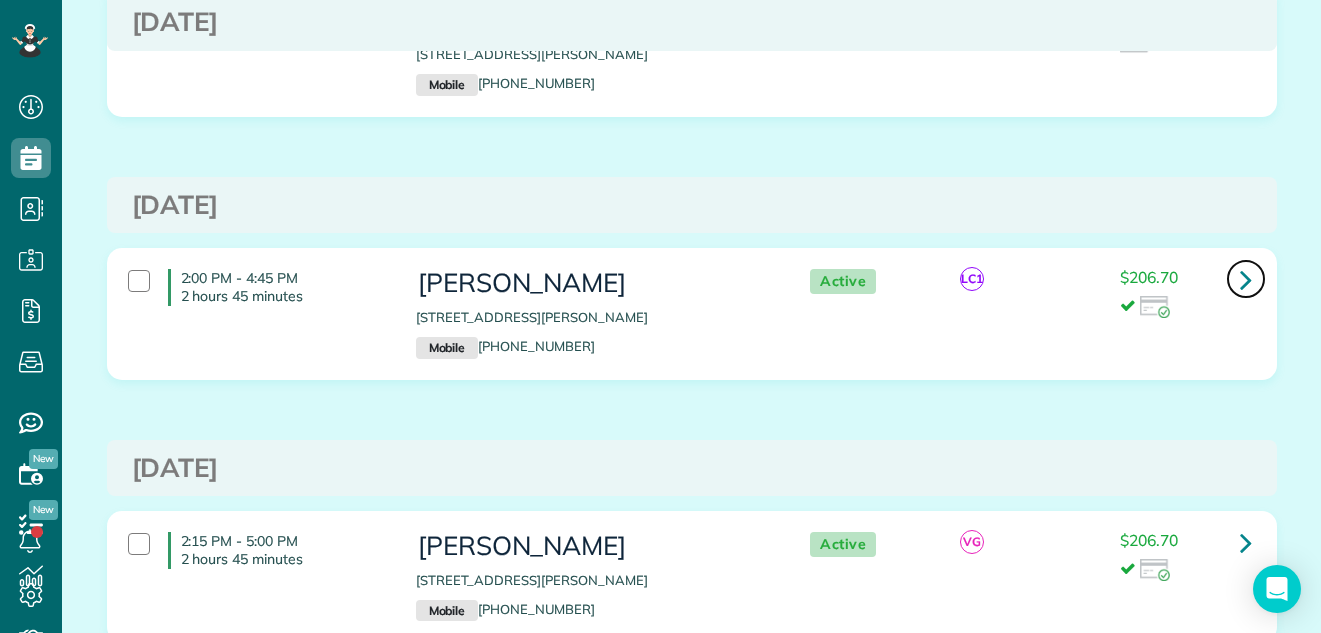 click at bounding box center (1246, 279) 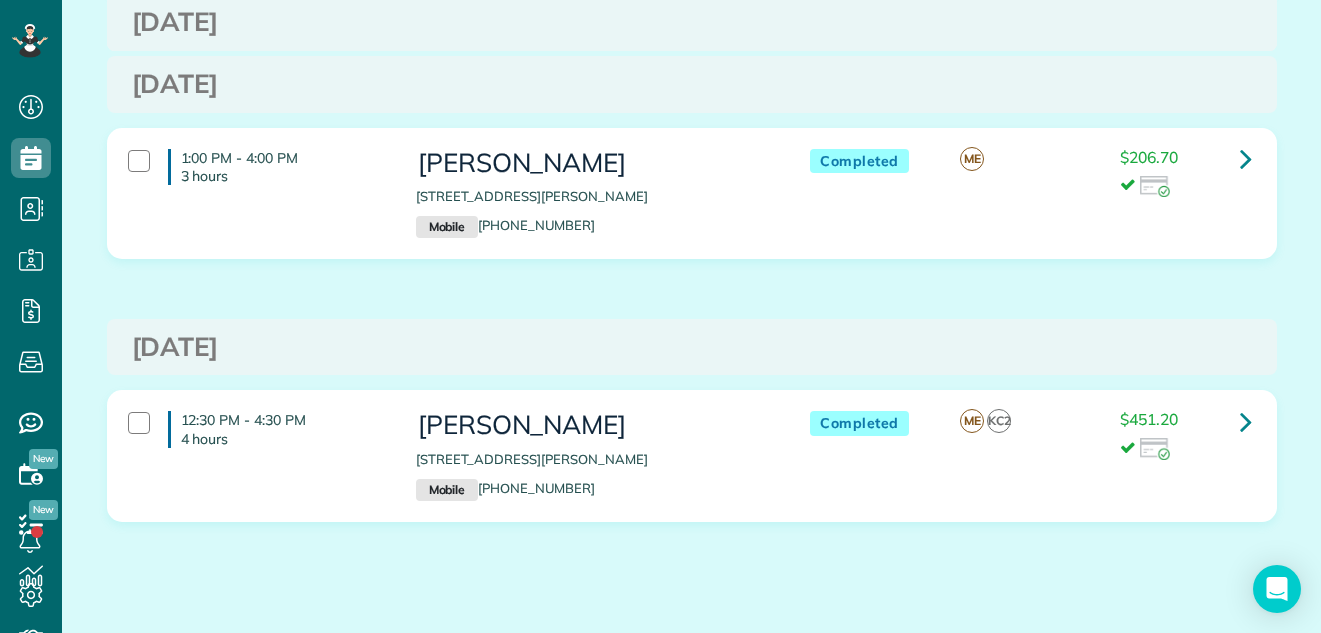 scroll, scrollTop: 1977, scrollLeft: 0, axis: vertical 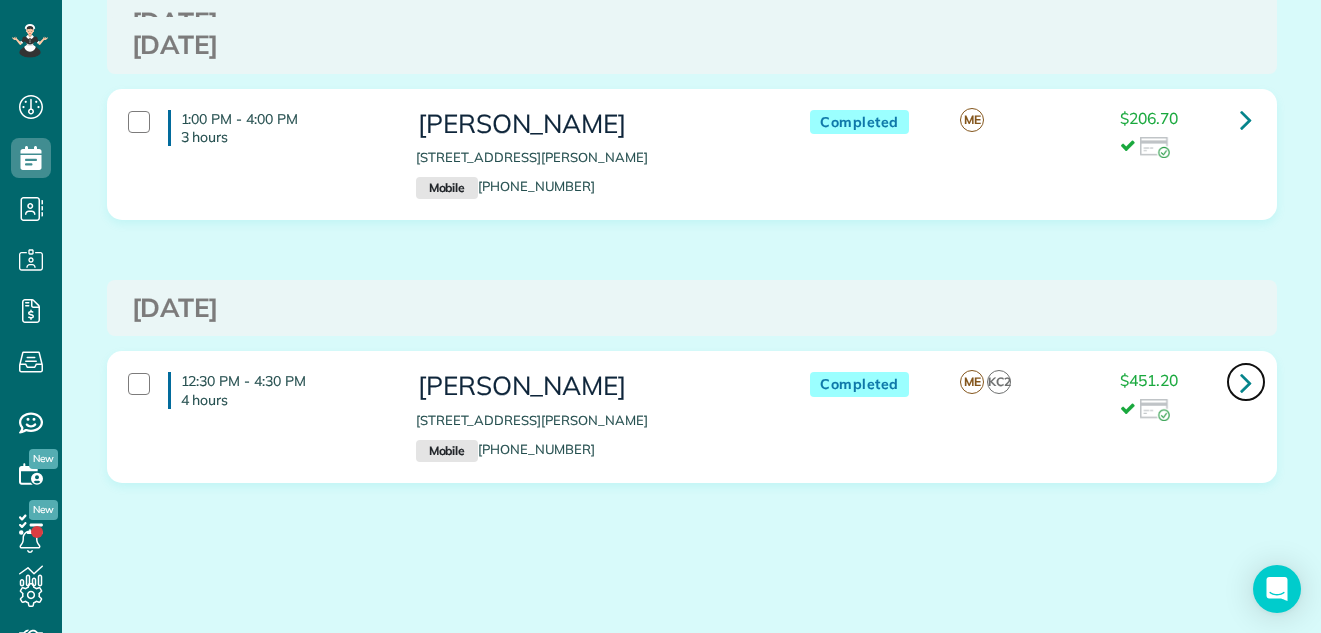 click at bounding box center (1246, 382) 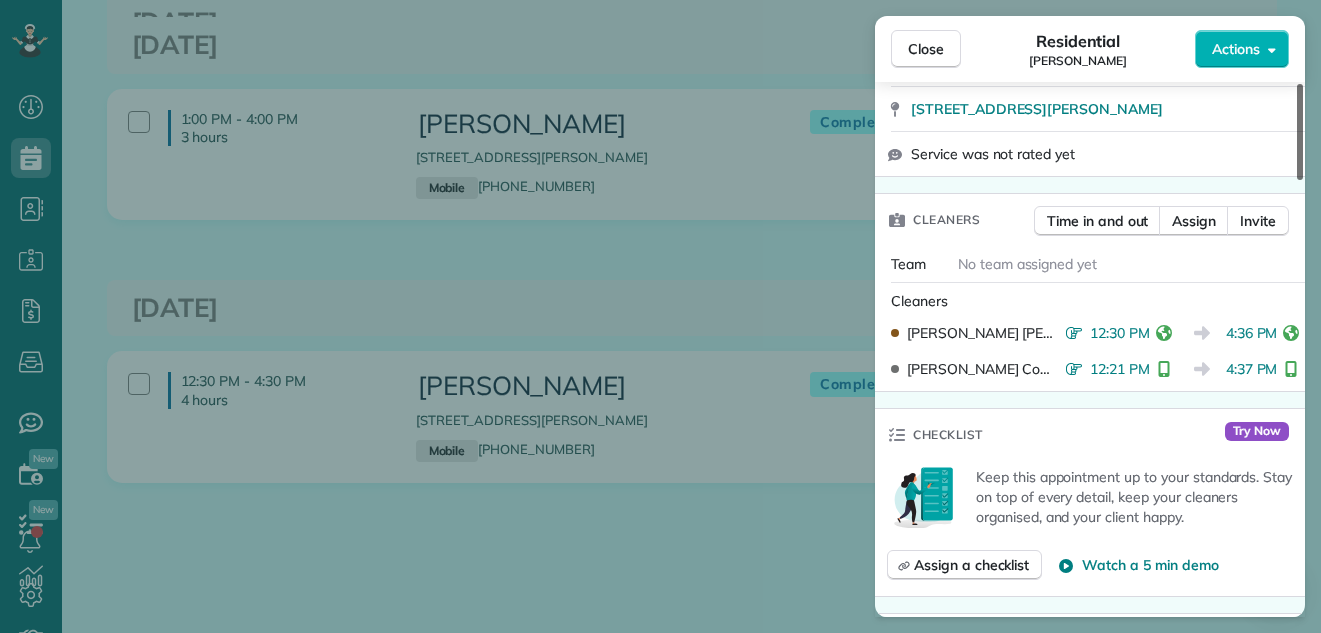 scroll, scrollTop: 518, scrollLeft: 0, axis: vertical 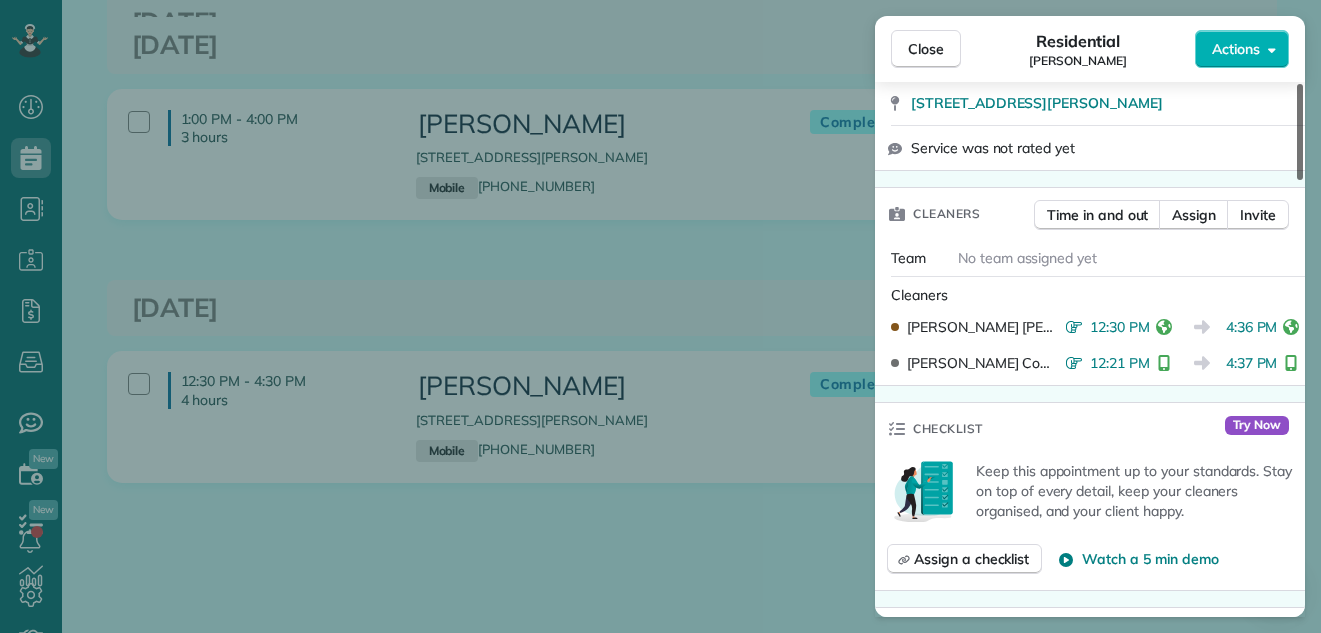 drag, startPoint x: 1299, startPoint y: 158, endPoint x: 1289, endPoint y: 251, distance: 93.53609 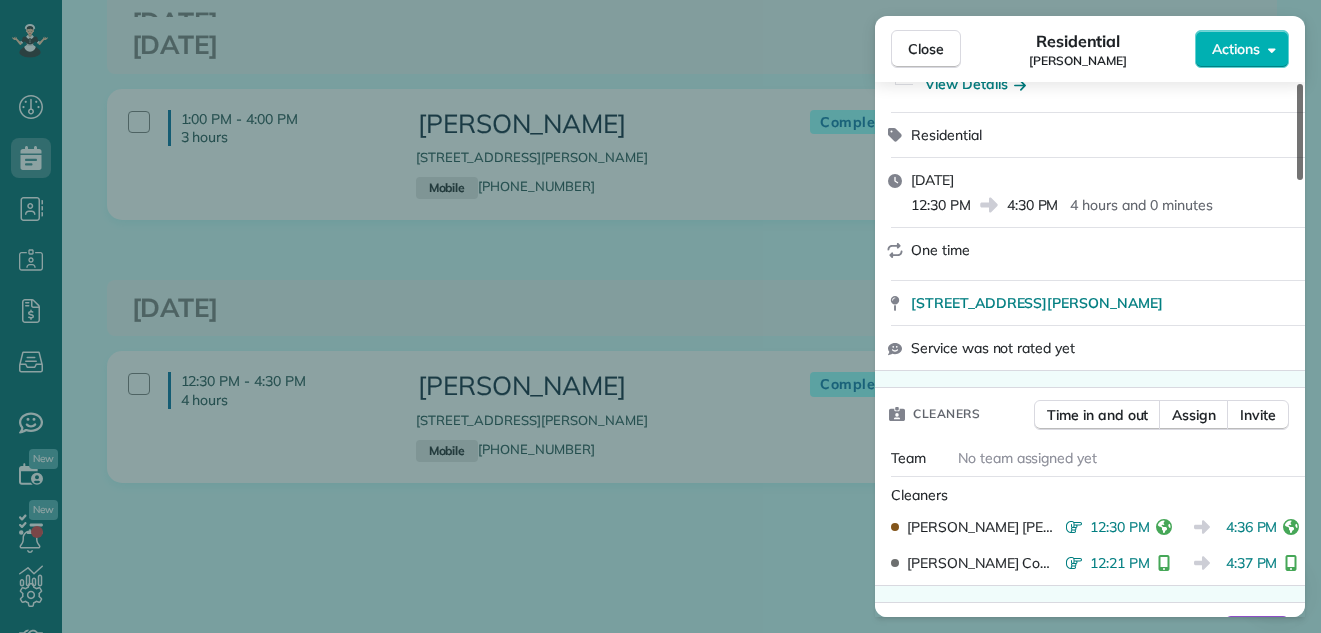 scroll, scrollTop: 0, scrollLeft: 0, axis: both 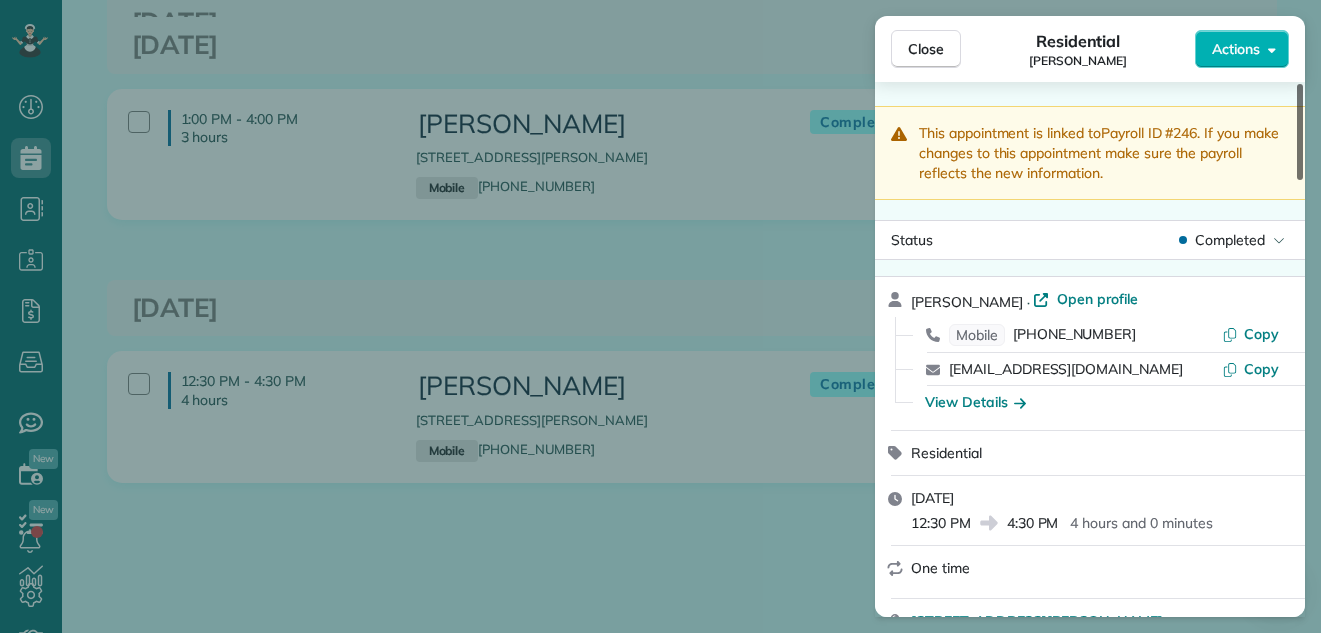 drag, startPoint x: 1297, startPoint y: 244, endPoint x: 1298, endPoint y: 121, distance: 123.00407 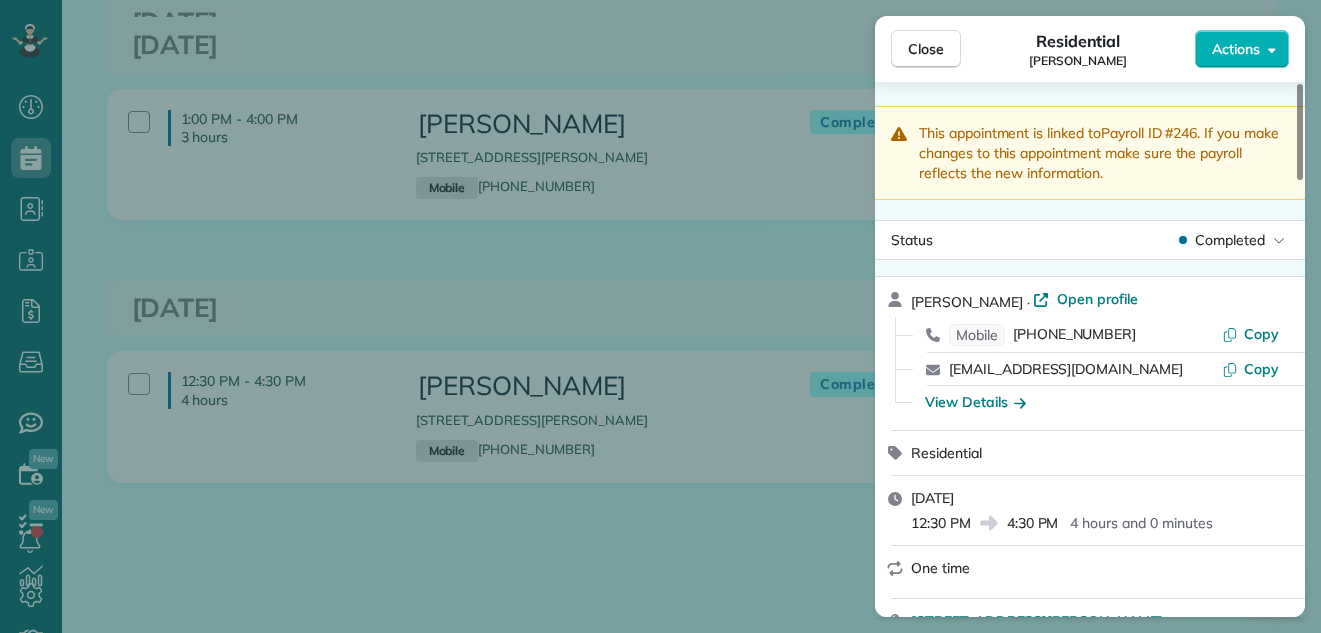 drag, startPoint x: 1299, startPoint y: 99, endPoint x: 1299, endPoint y: 49, distance: 50 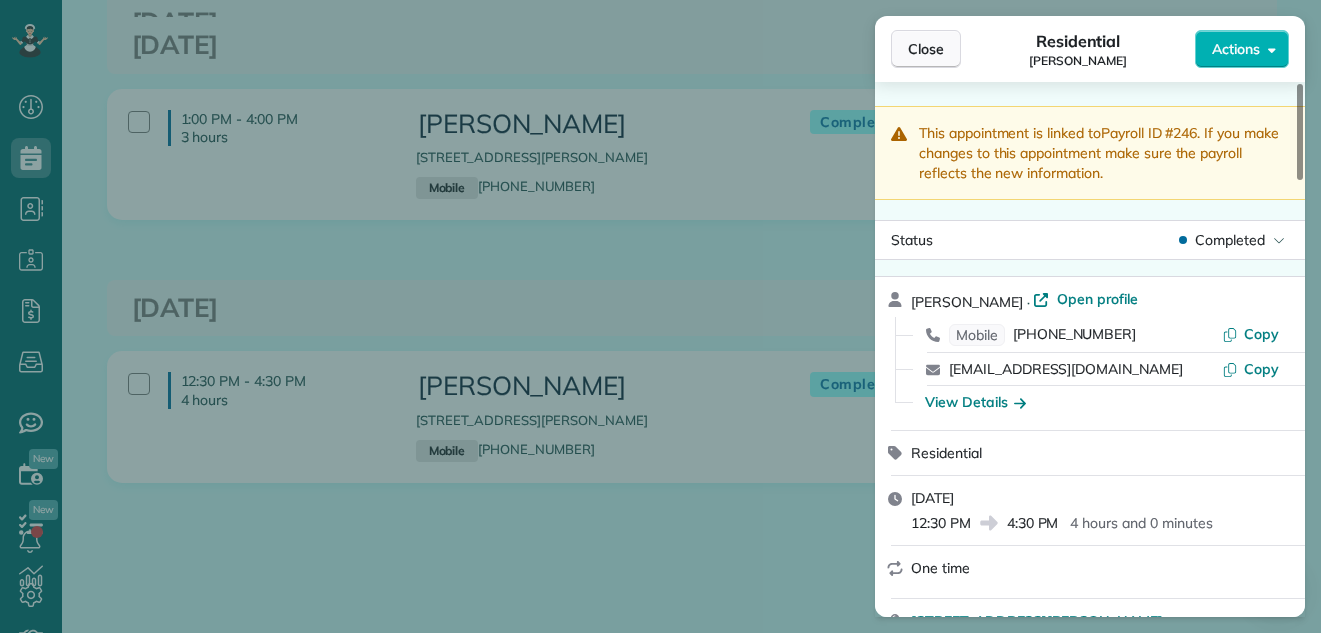 click on "Close" at bounding box center (926, 49) 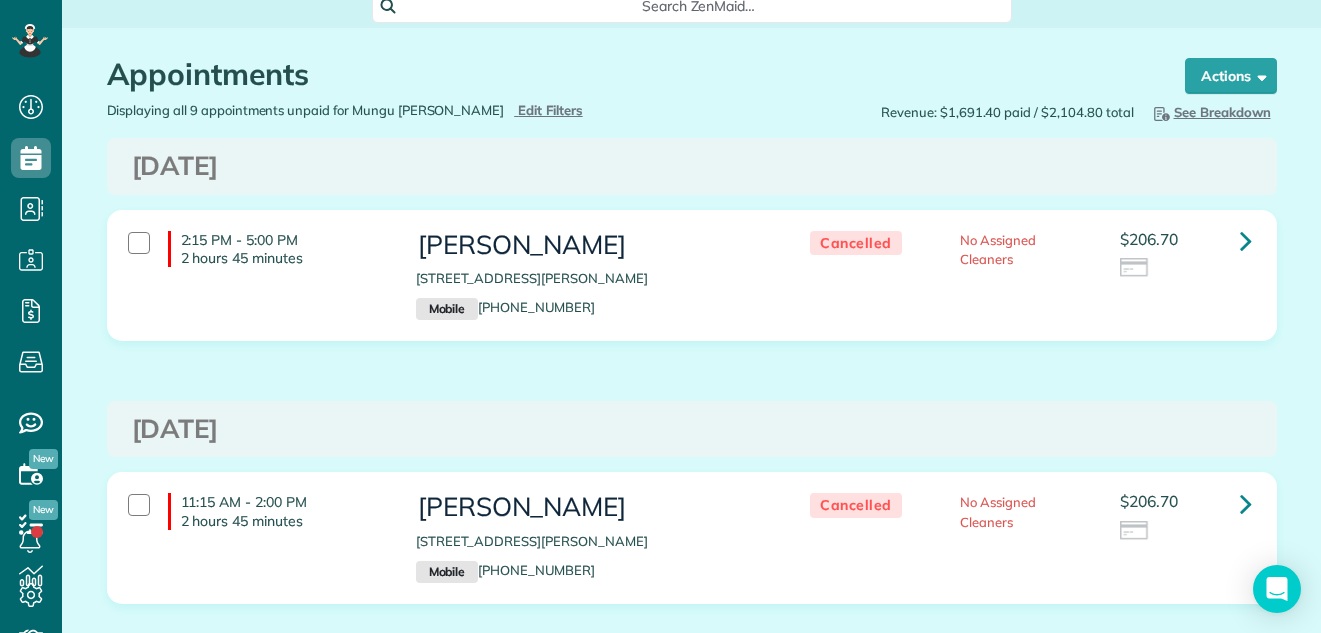 scroll, scrollTop: 0, scrollLeft: 0, axis: both 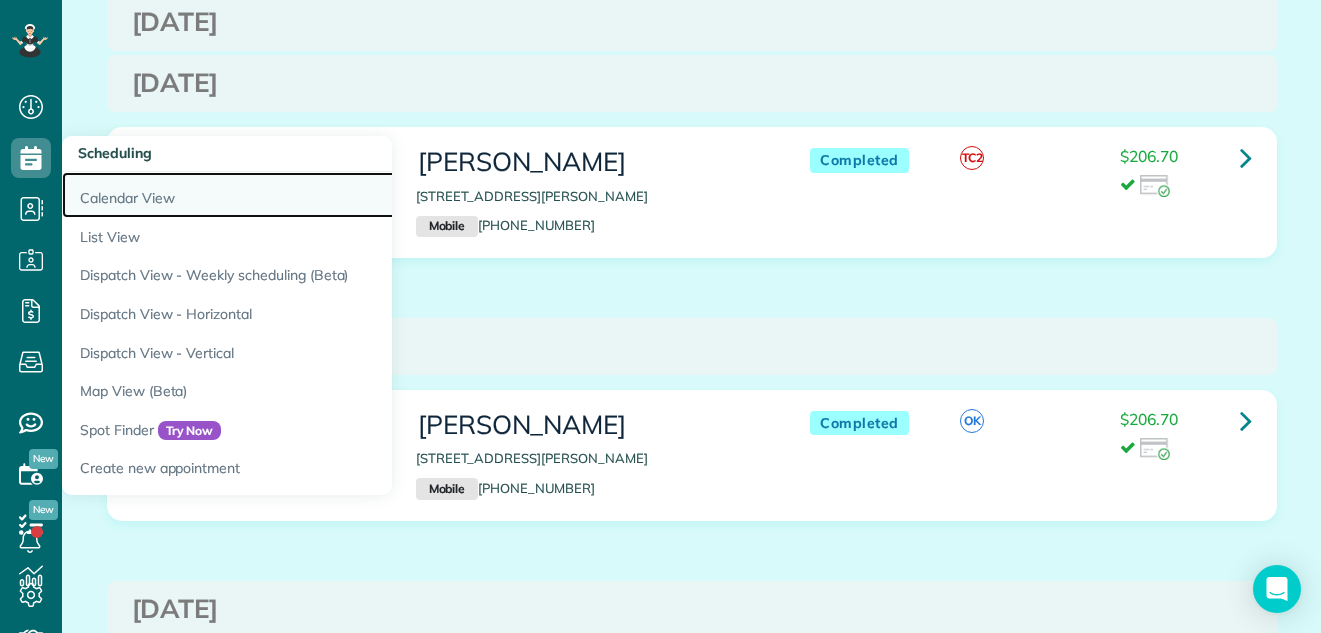 click on "Calendar View" at bounding box center (312, 195) 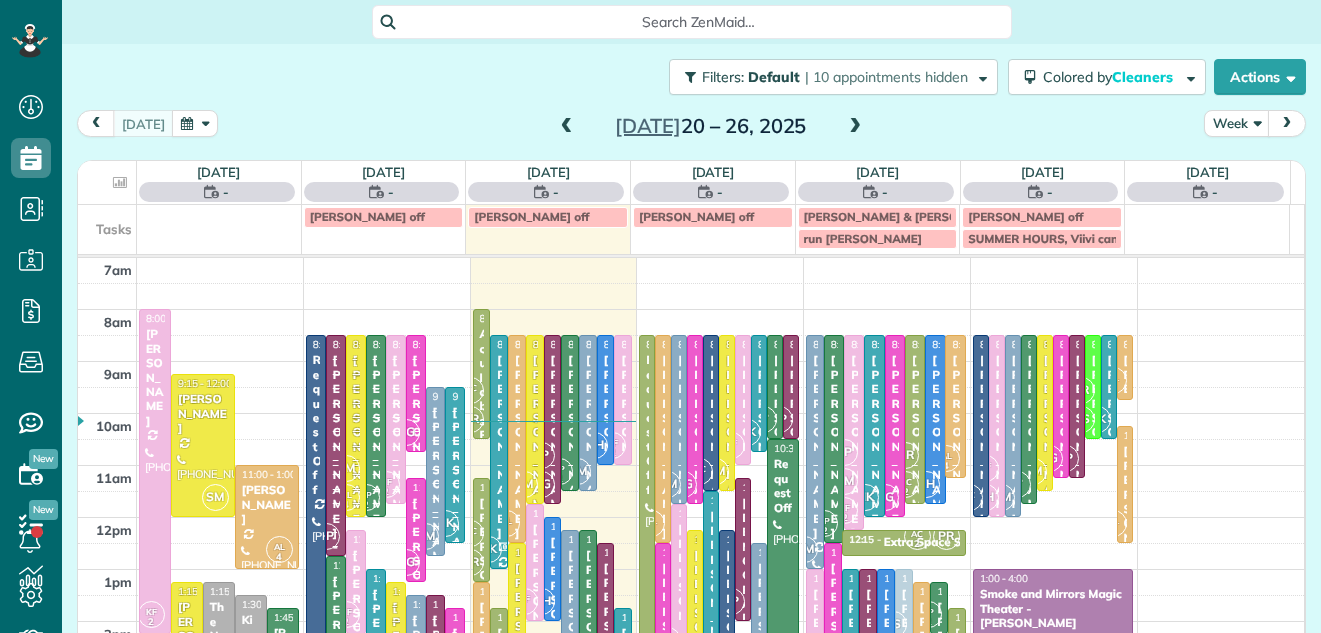 scroll, scrollTop: 0, scrollLeft: 0, axis: both 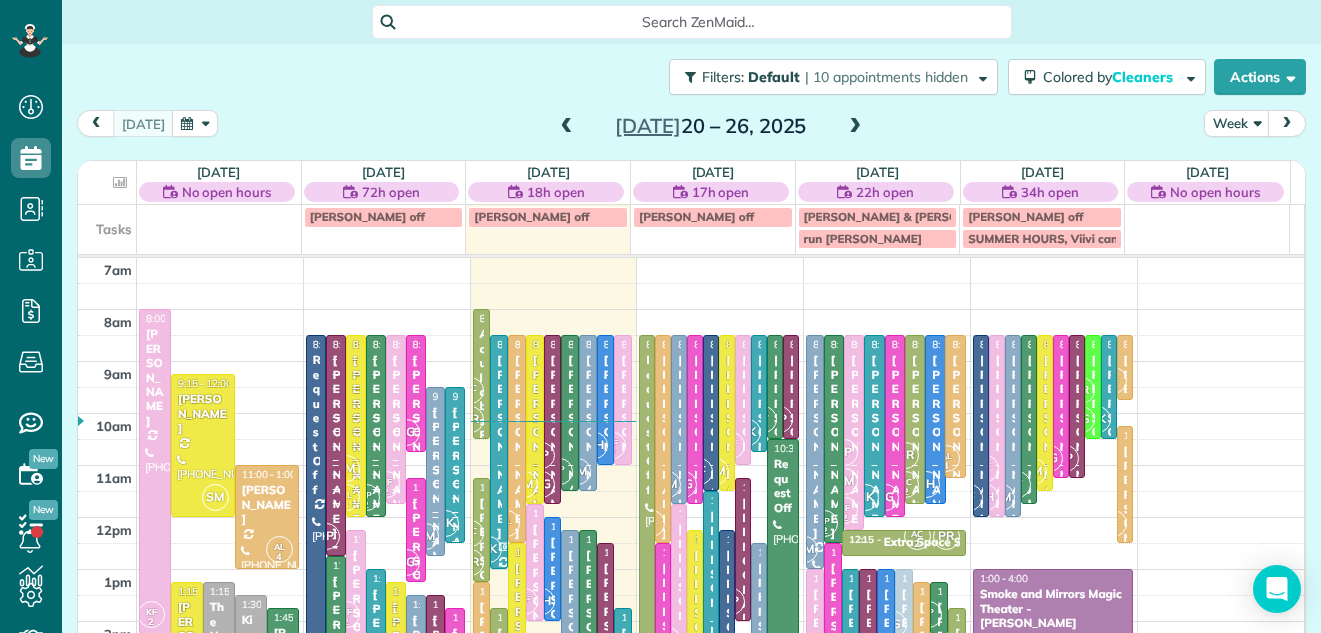 drag, startPoint x: 1291, startPoint y: 111, endPoint x: 1228, endPoint y: 112, distance: 63.007935 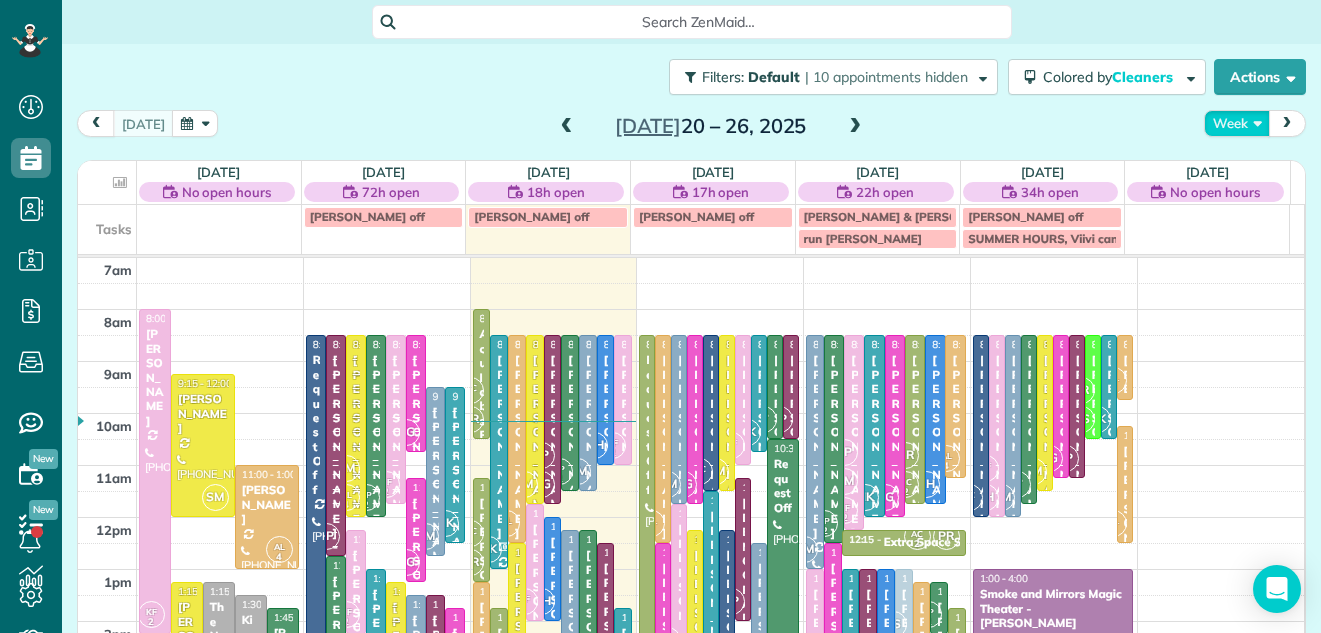 click on "Week" at bounding box center [1237, 123] 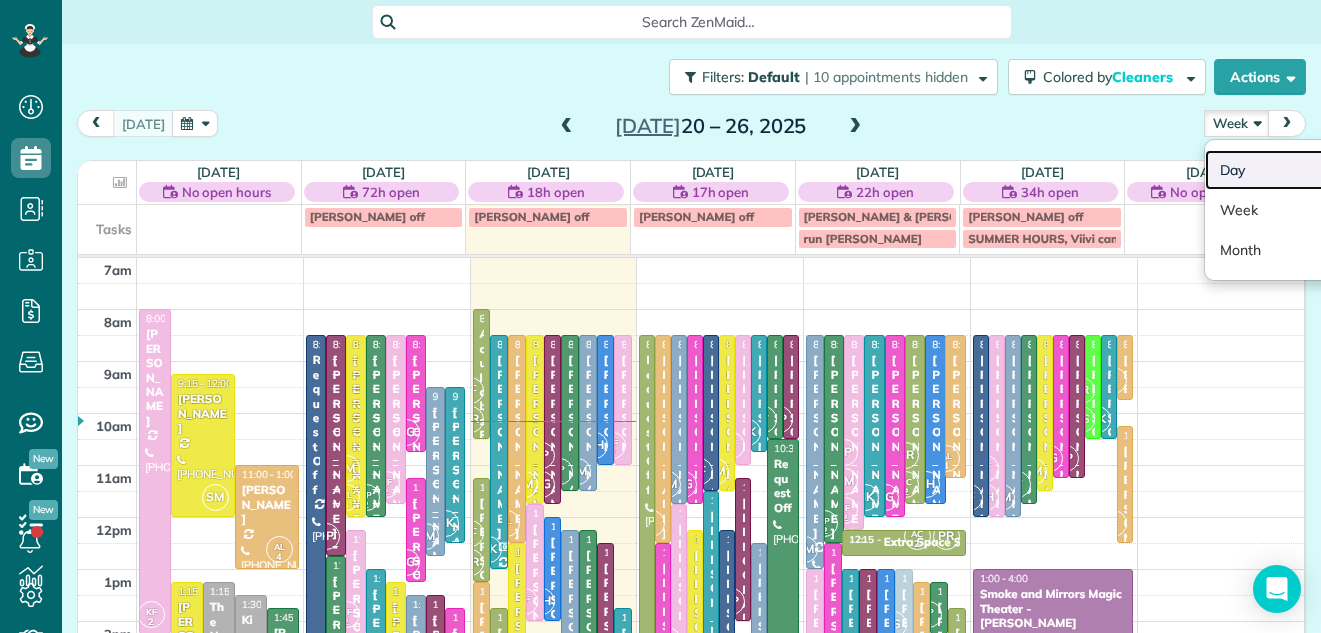 click on "Day" at bounding box center [1284, 170] 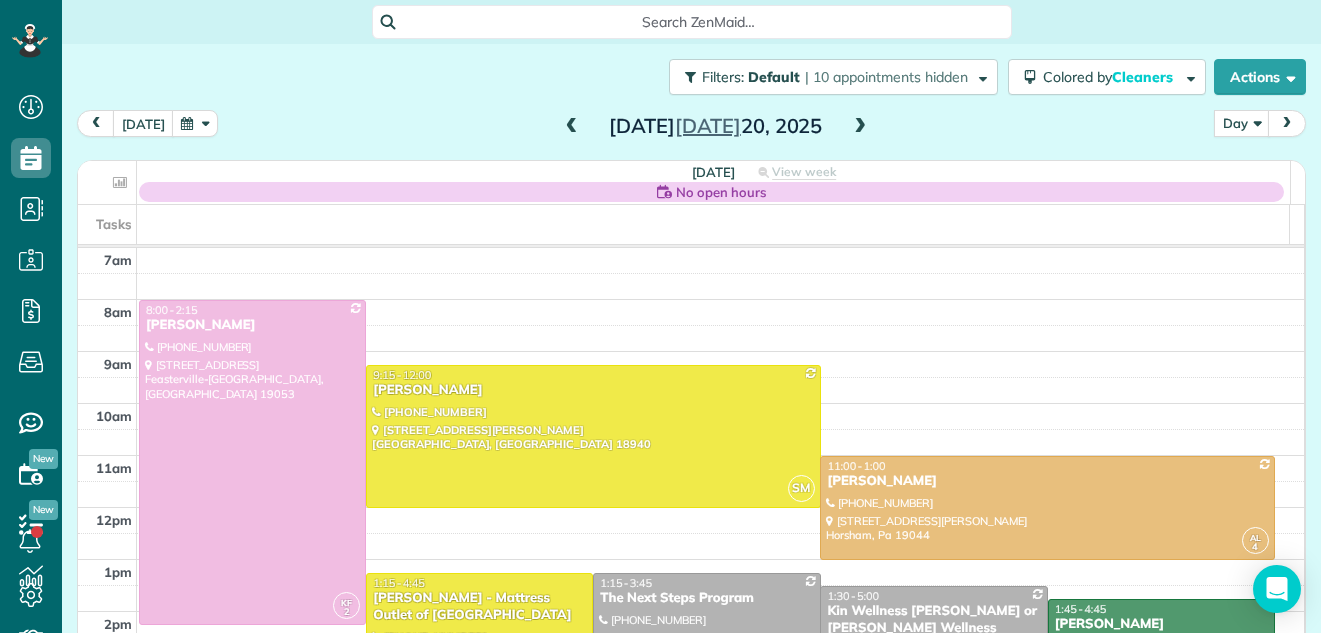 click at bounding box center (860, 127) 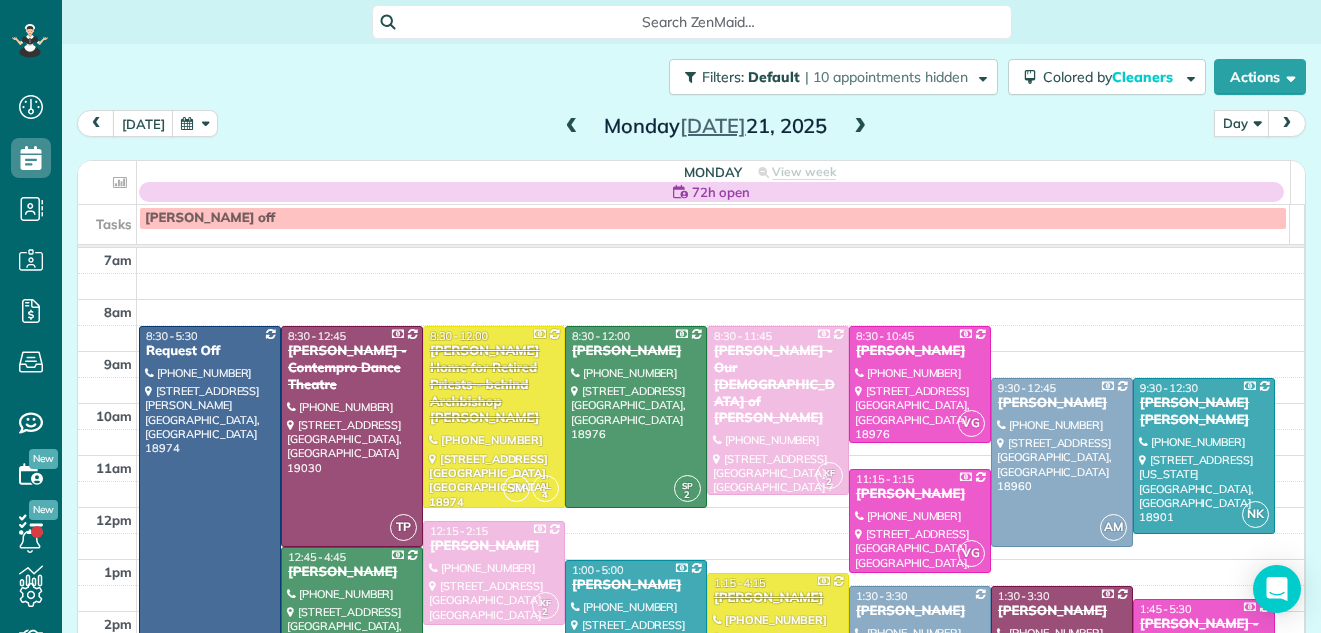 click at bounding box center [860, 127] 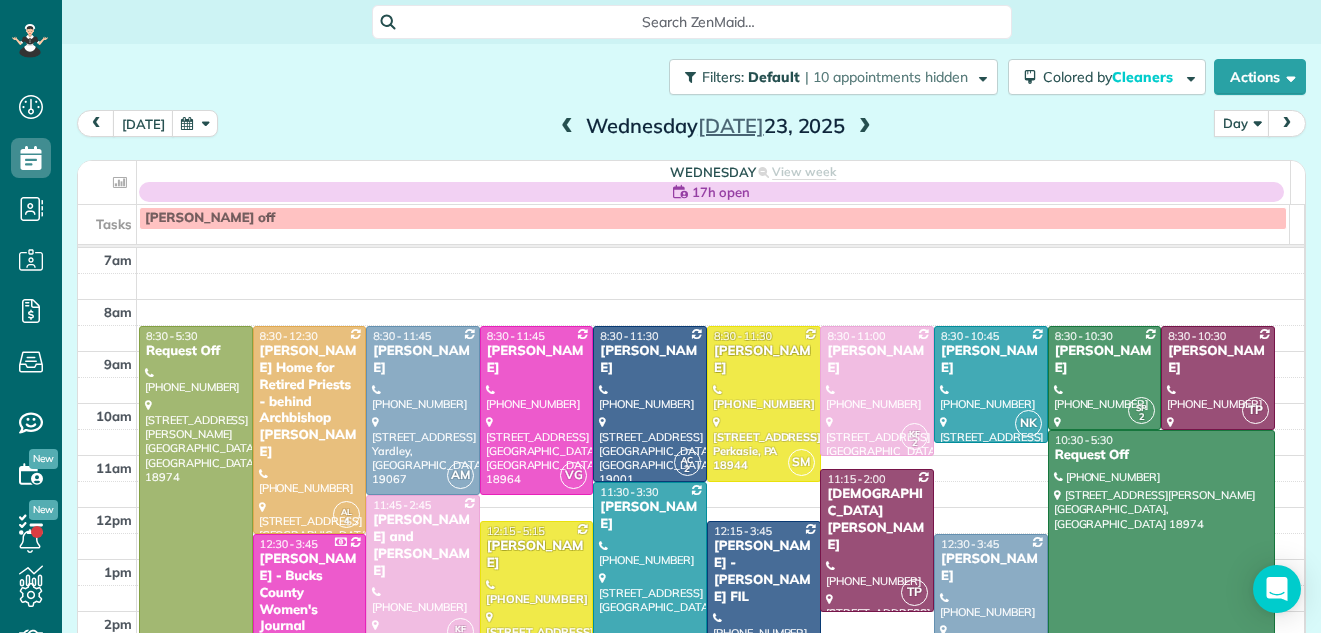 click at bounding box center (865, 127) 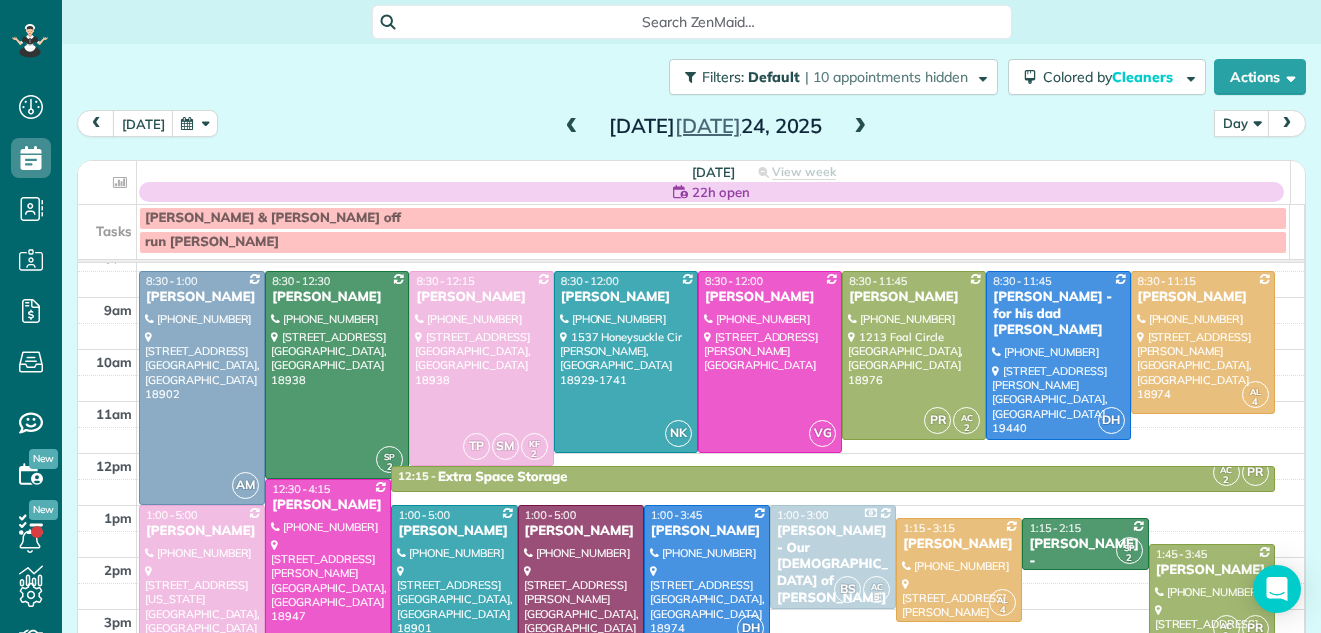 scroll, scrollTop: 81, scrollLeft: 0, axis: vertical 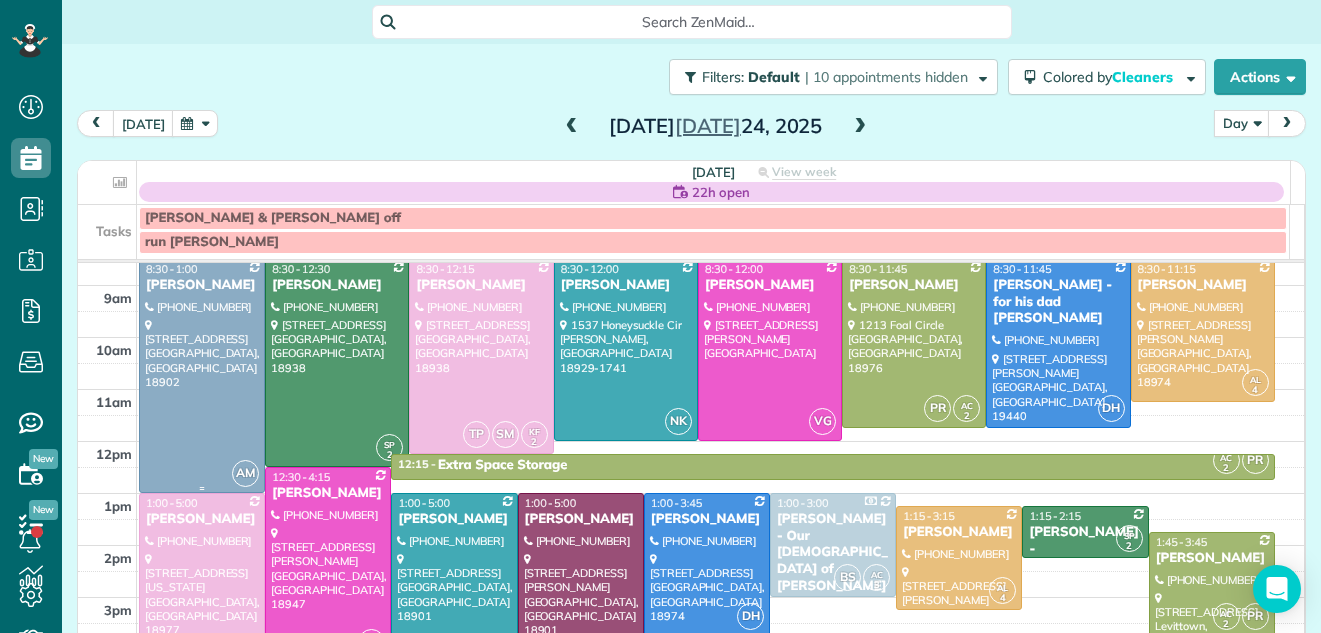 click at bounding box center (202, 376) 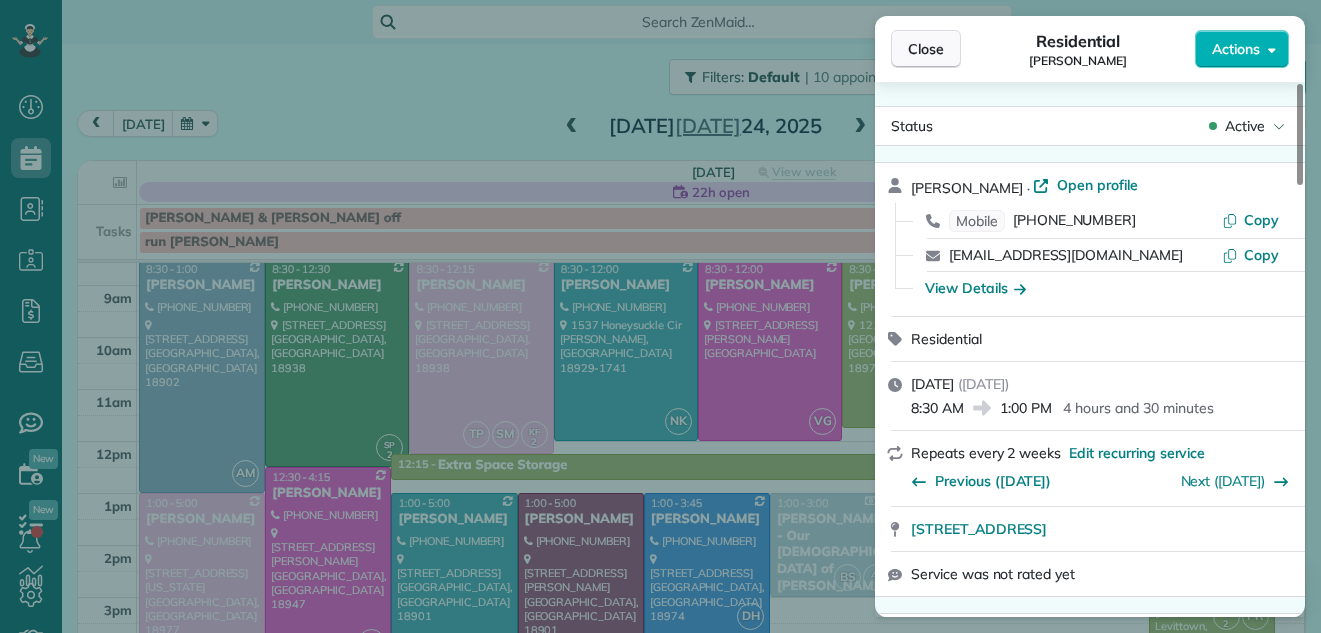 click on "Close" at bounding box center (926, 49) 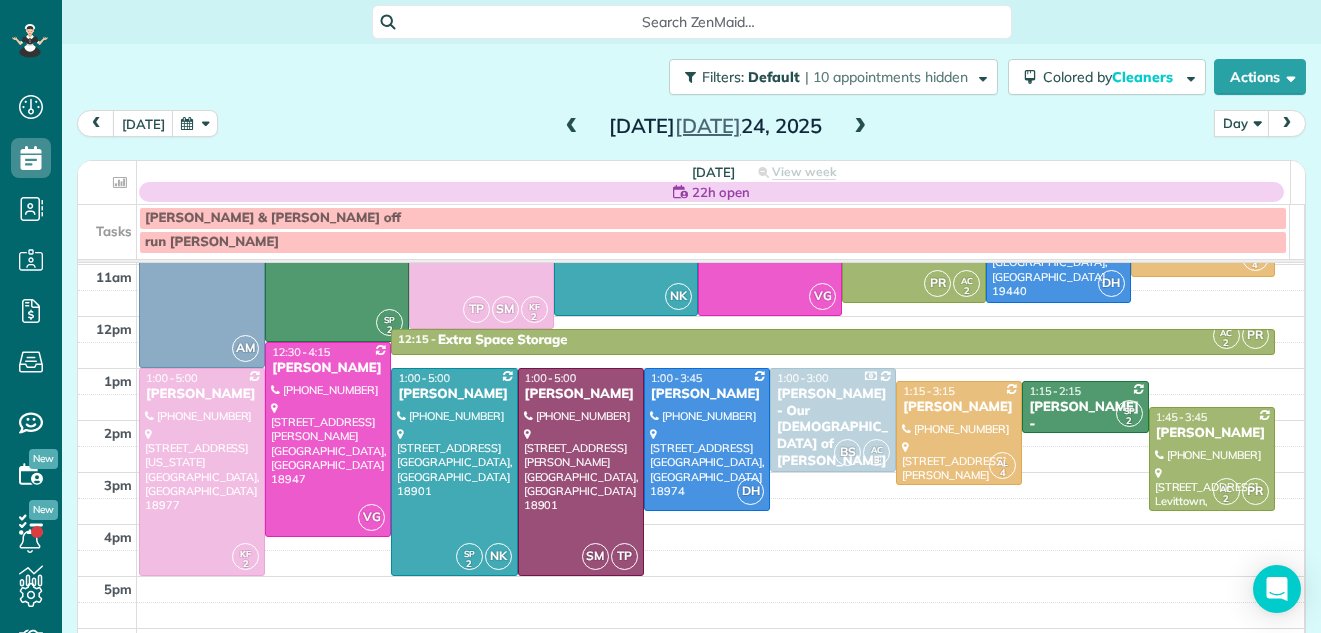 scroll, scrollTop: 210, scrollLeft: 0, axis: vertical 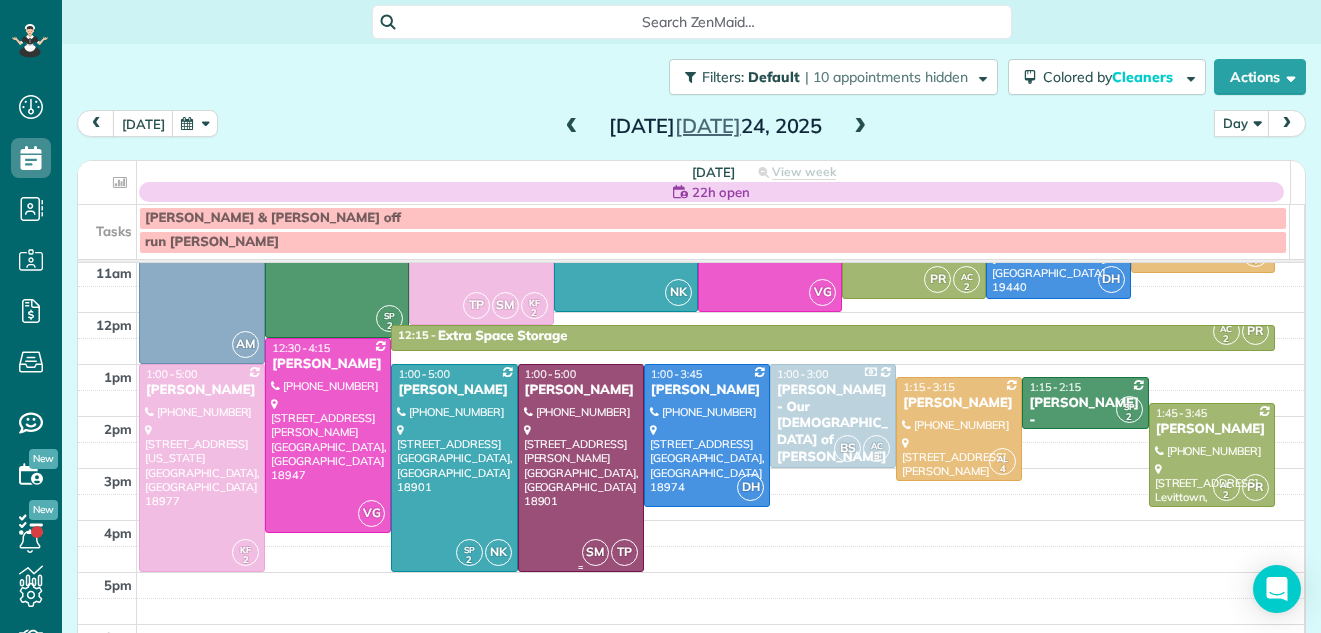 click at bounding box center (581, 468) 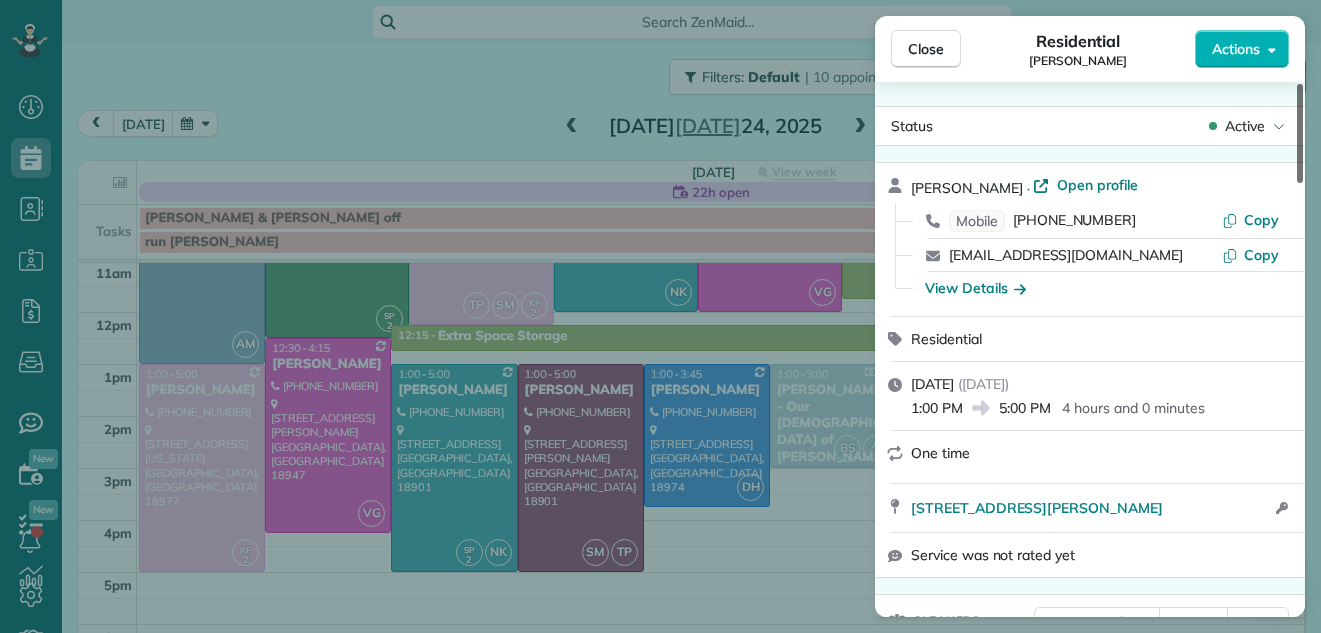 scroll, scrollTop: 75, scrollLeft: 0, axis: vertical 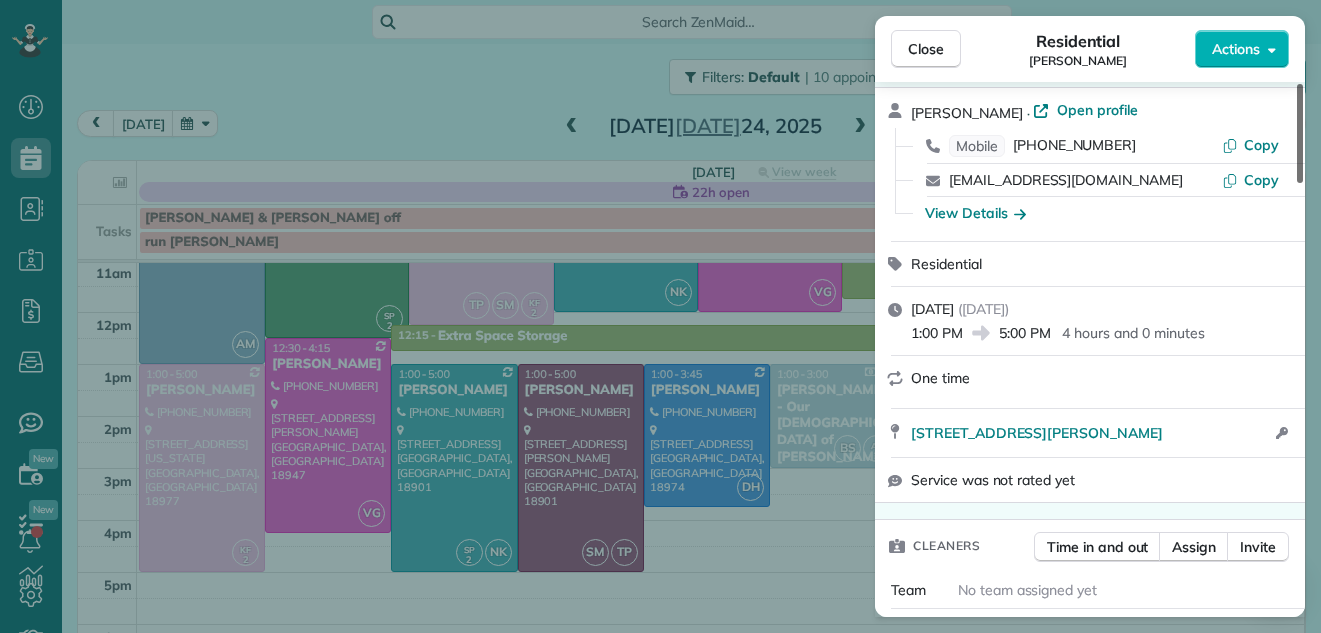 drag, startPoint x: 1299, startPoint y: 115, endPoint x: 1283, endPoint y: 129, distance: 21.260292 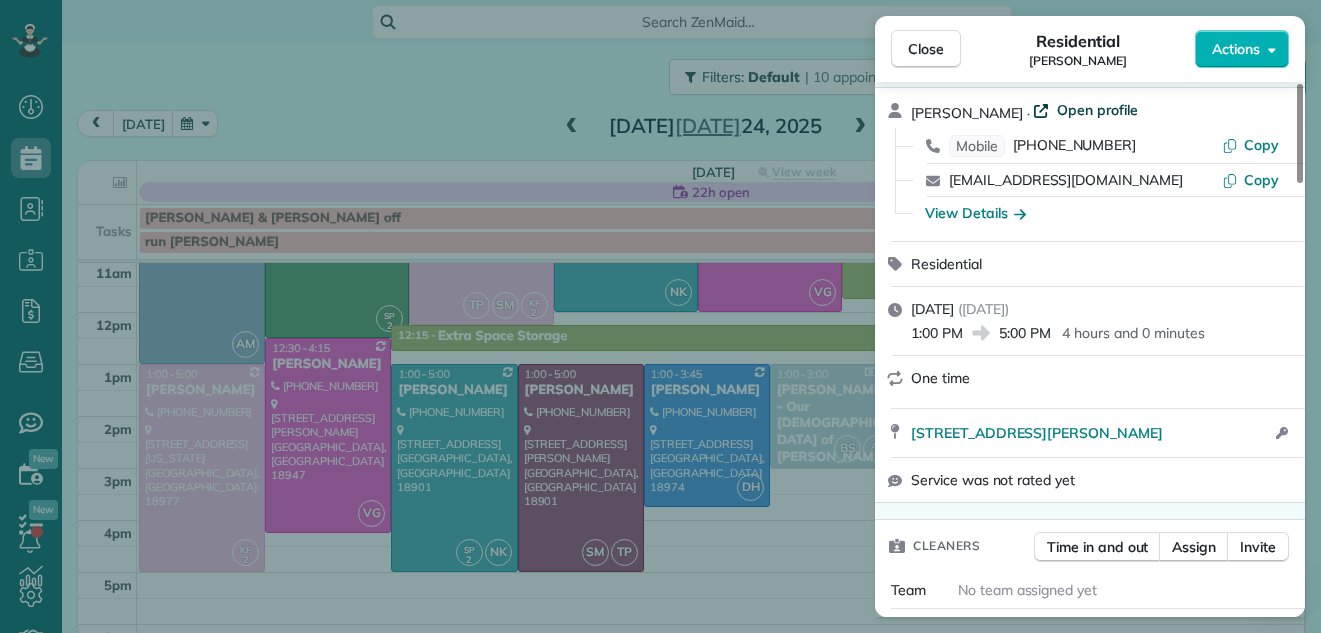 click on "Open profile" at bounding box center [1097, 110] 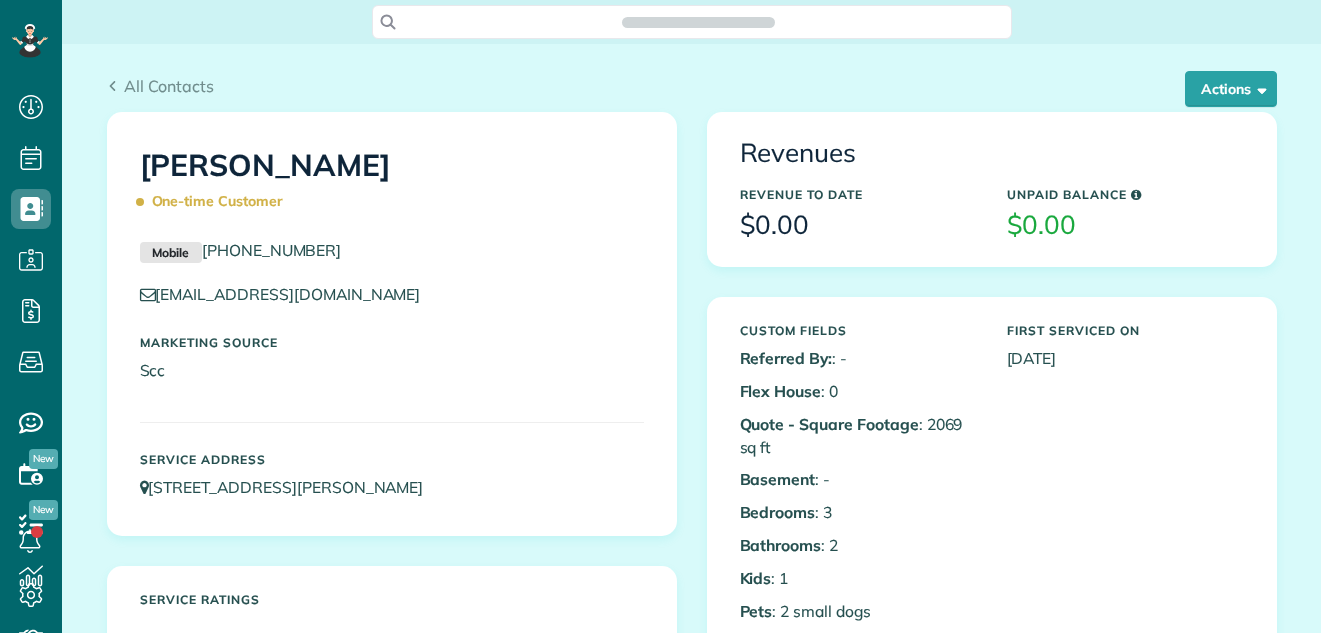 scroll, scrollTop: 0, scrollLeft: 0, axis: both 